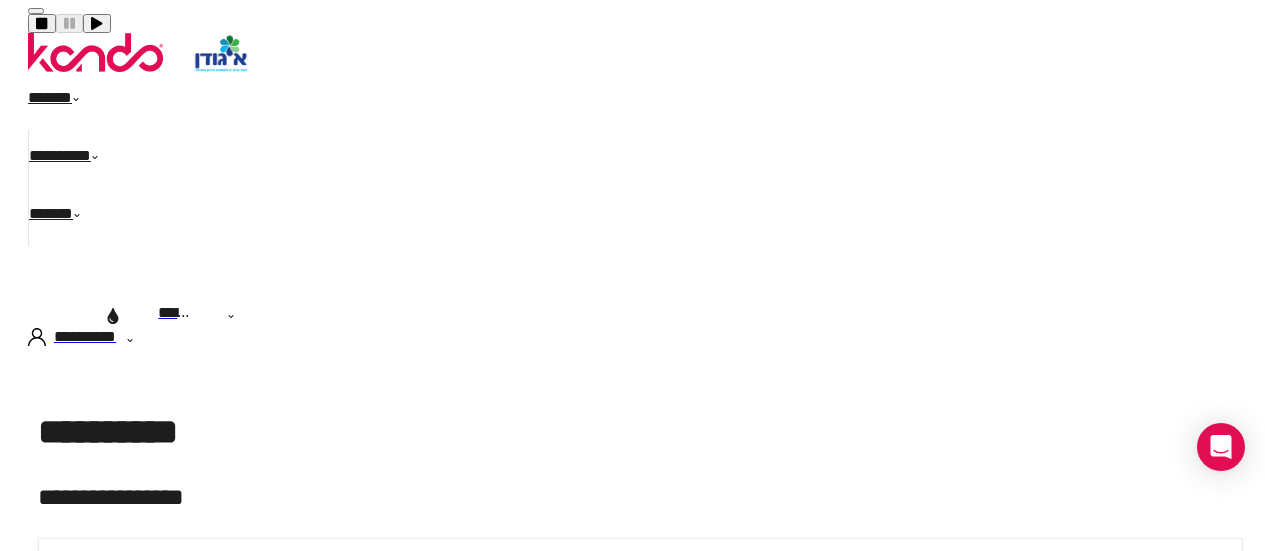 scroll, scrollTop: 0, scrollLeft: 0, axis: both 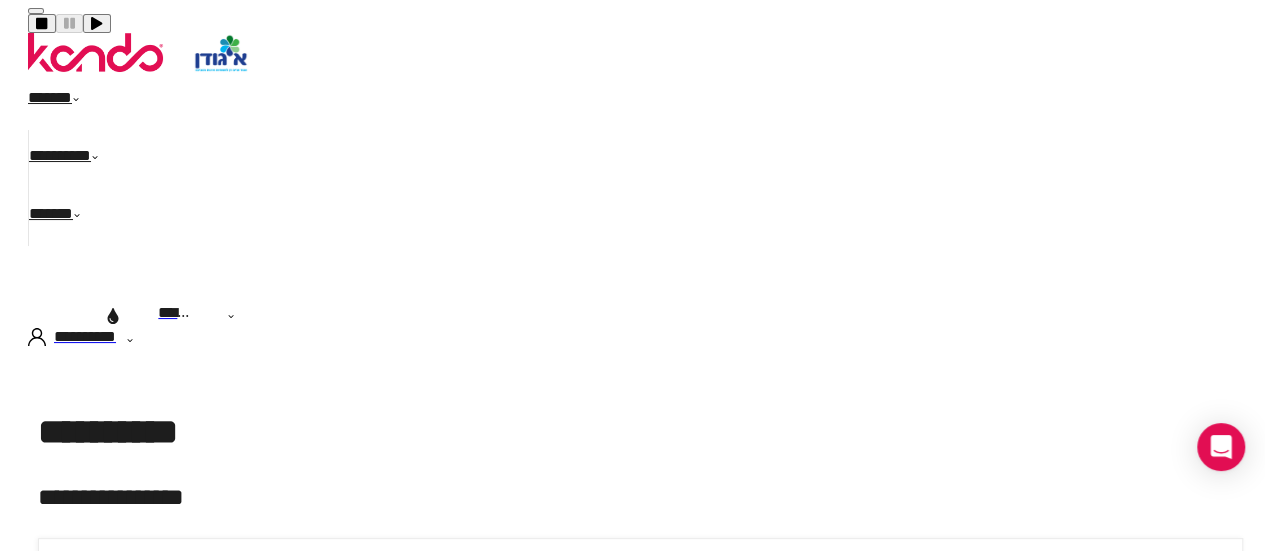 click on "******" at bounding box center (65, 101) 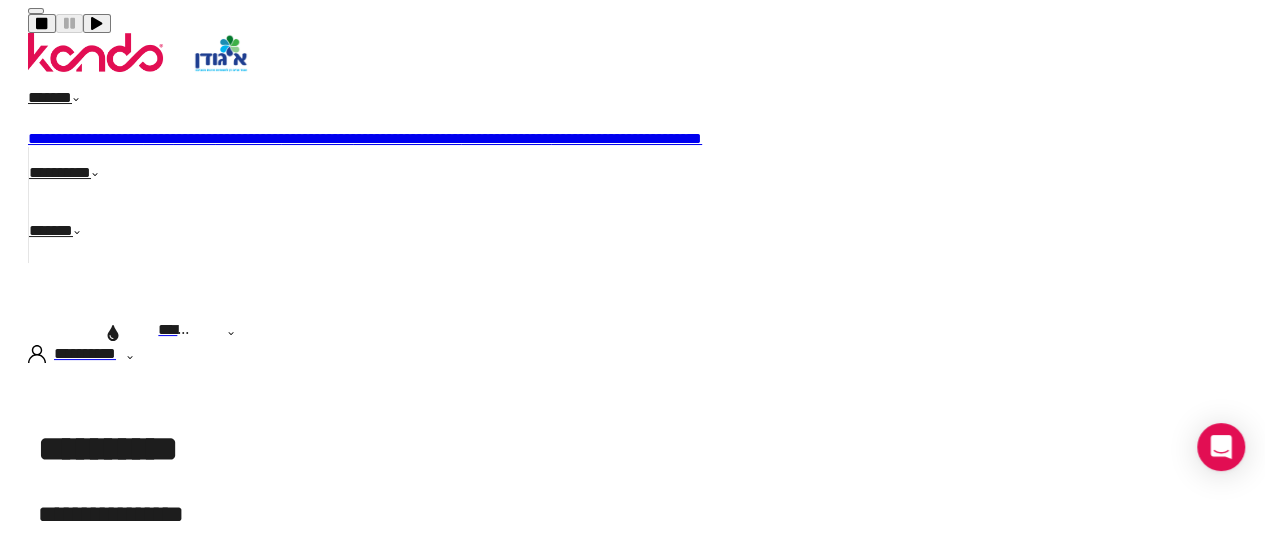 click on "**********" at bounding box center (407, 138) 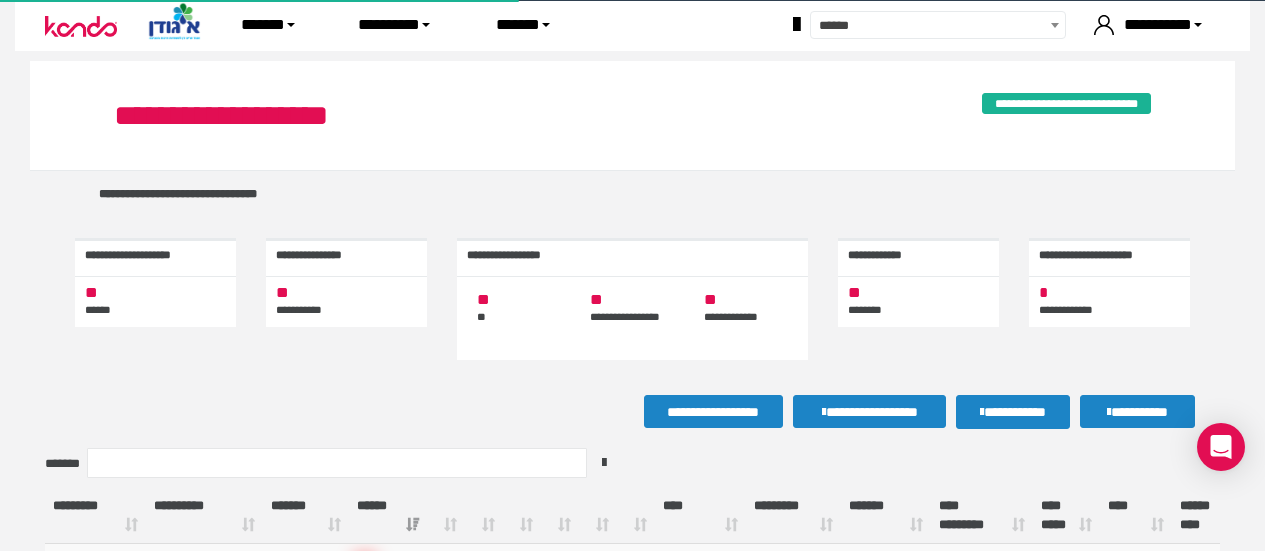 scroll, scrollTop: 0, scrollLeft: 0, axis: both 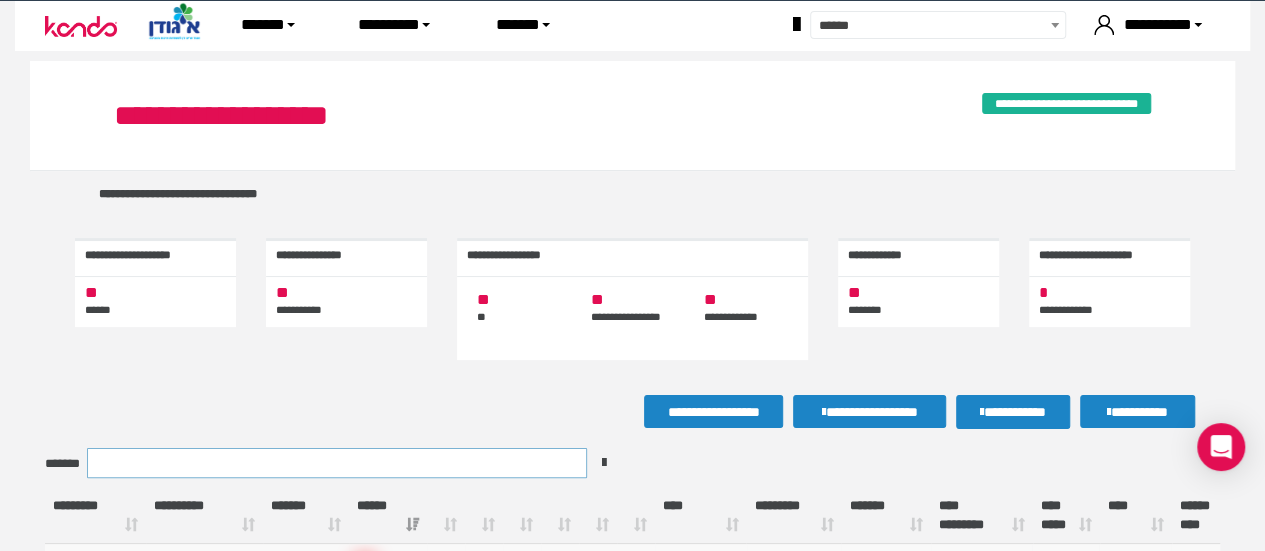 click on "*******" at bounding box center [337, 463] 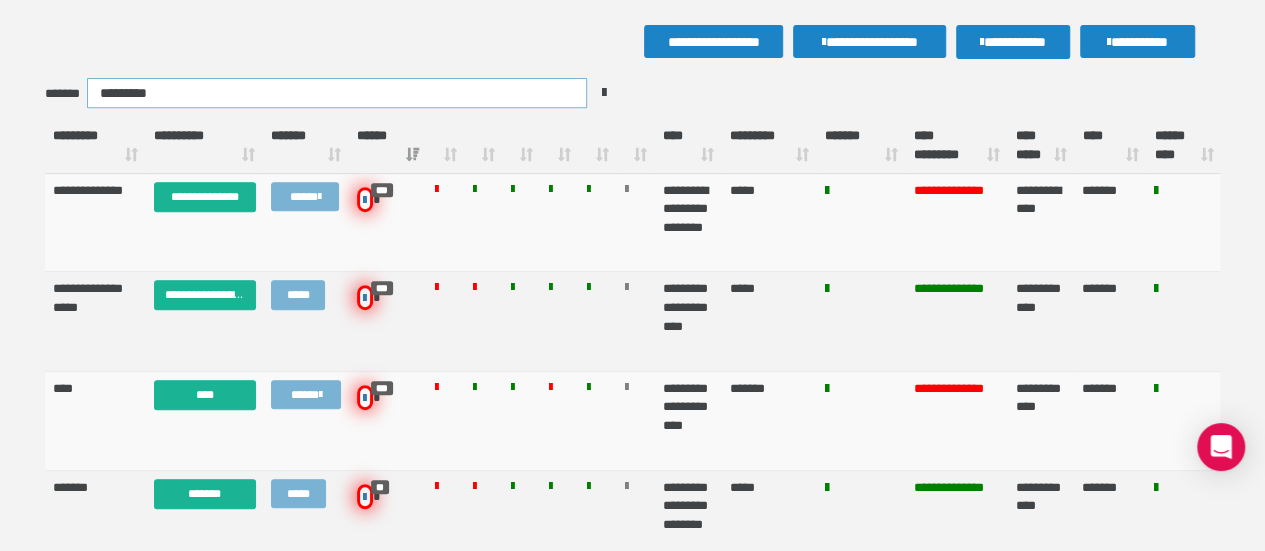 scroll, scrollTop: 374, scrollLeft: 0, axis: vertical 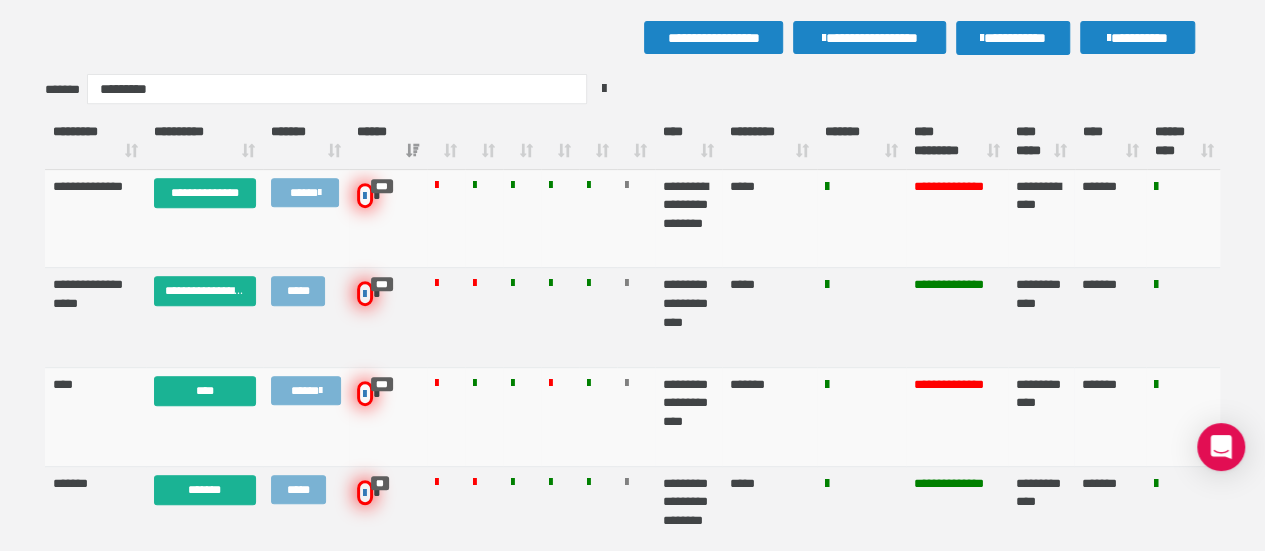 click on "[FIRST] [LAST]" at bounding box center [957, 142] 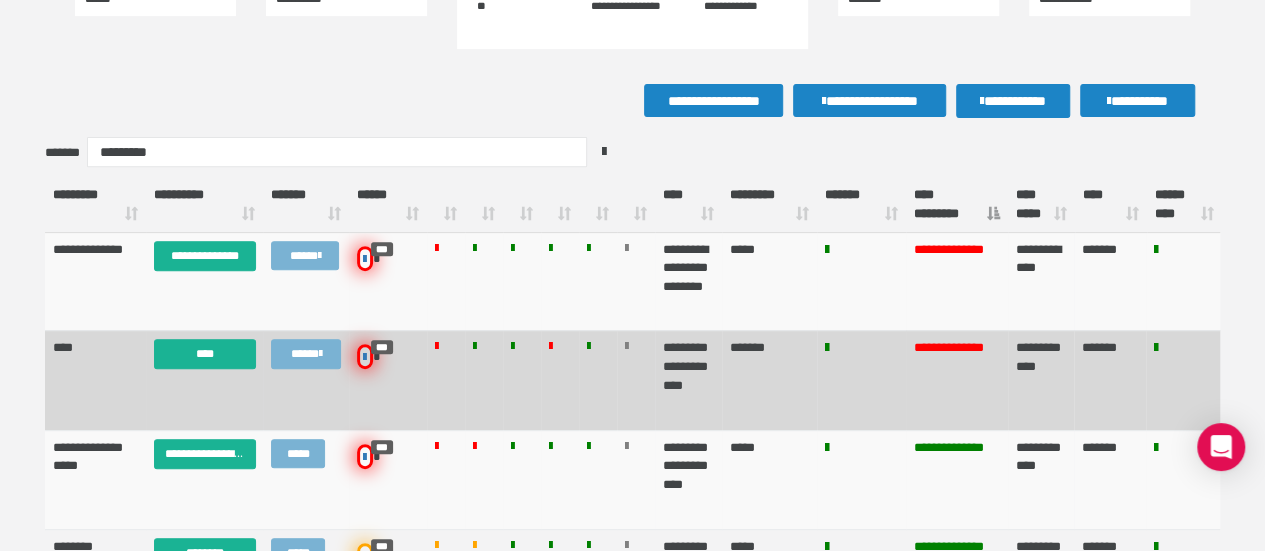 scroll, scrollTop: 304, scrollLeft: 0, axis: vertical 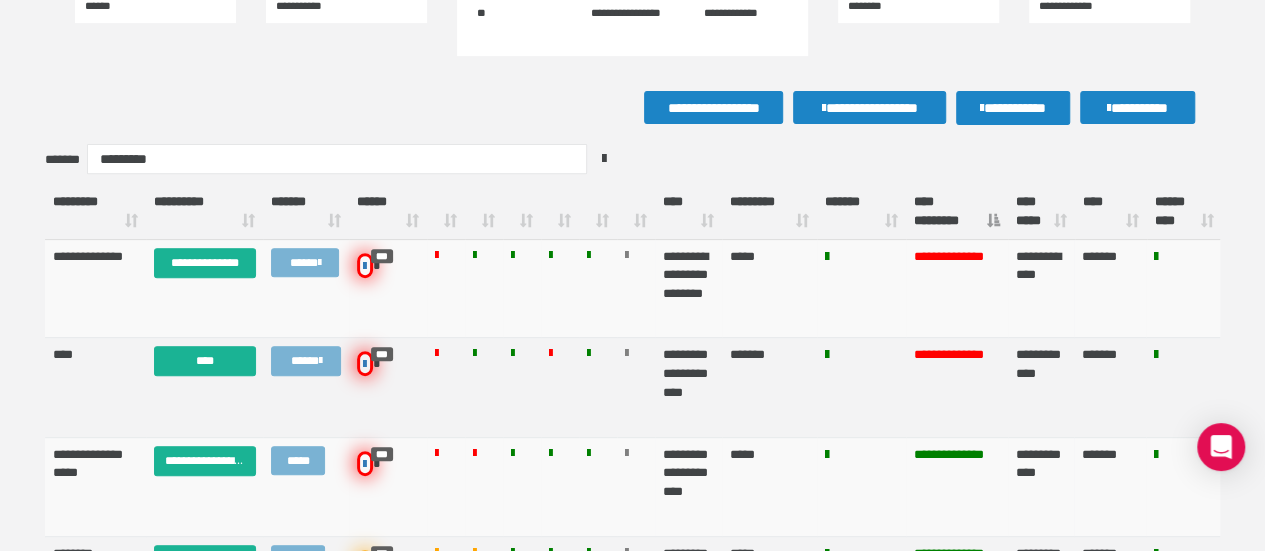 click at bounding box center (560, 212) 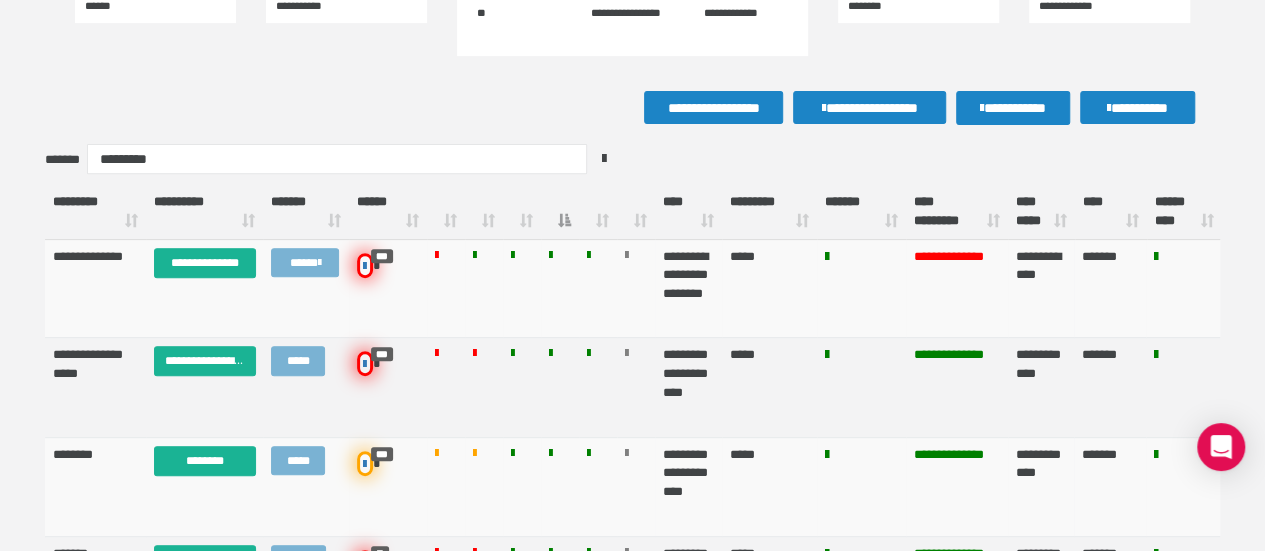 click at bounding box center (560, 212) 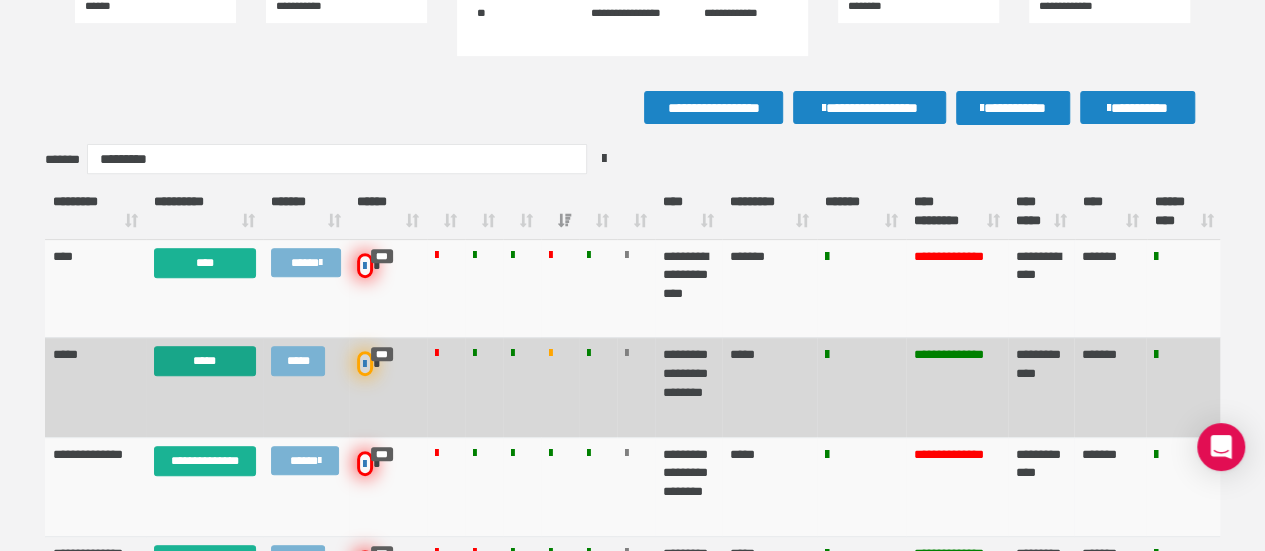 click on "*****" at bounding box center [205, 361] 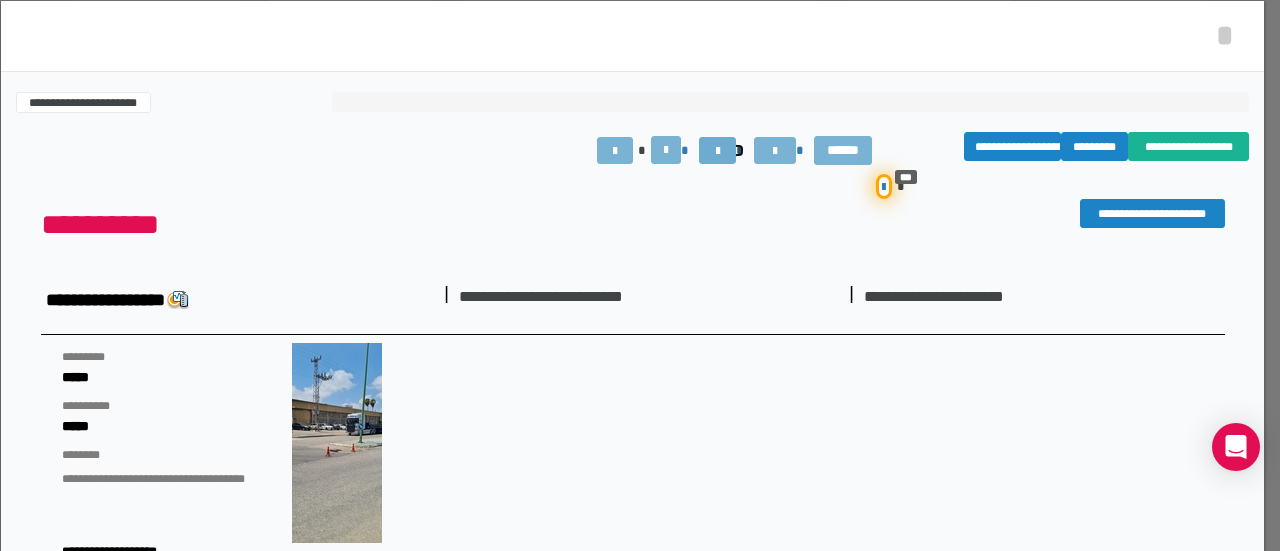 click at bounding box center (717, 150) 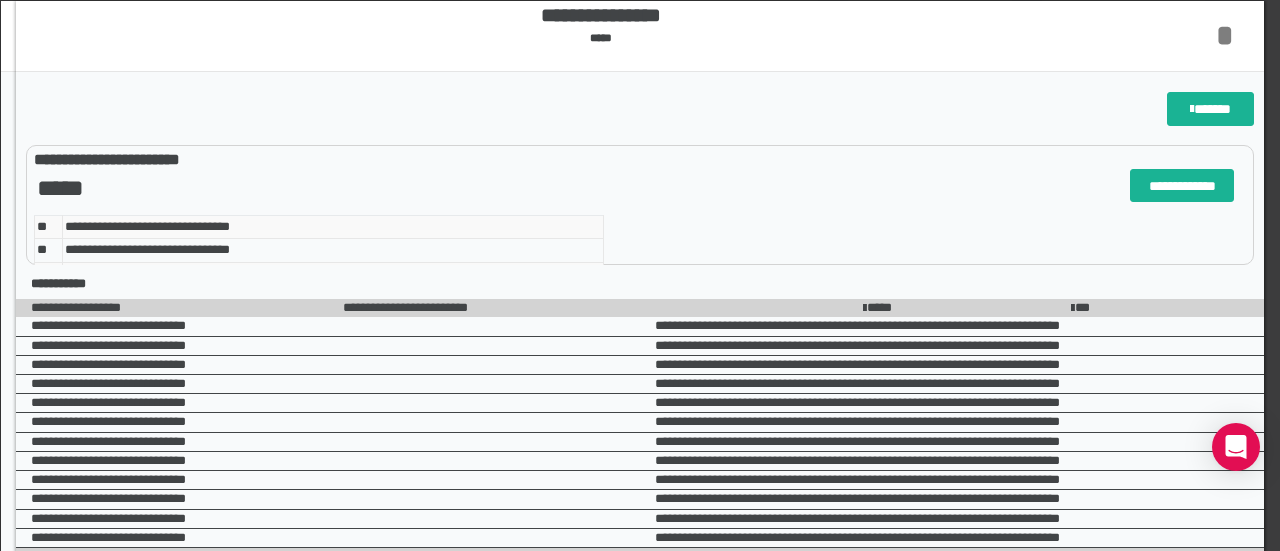 click on "*" at bounding box center [1225, 35] 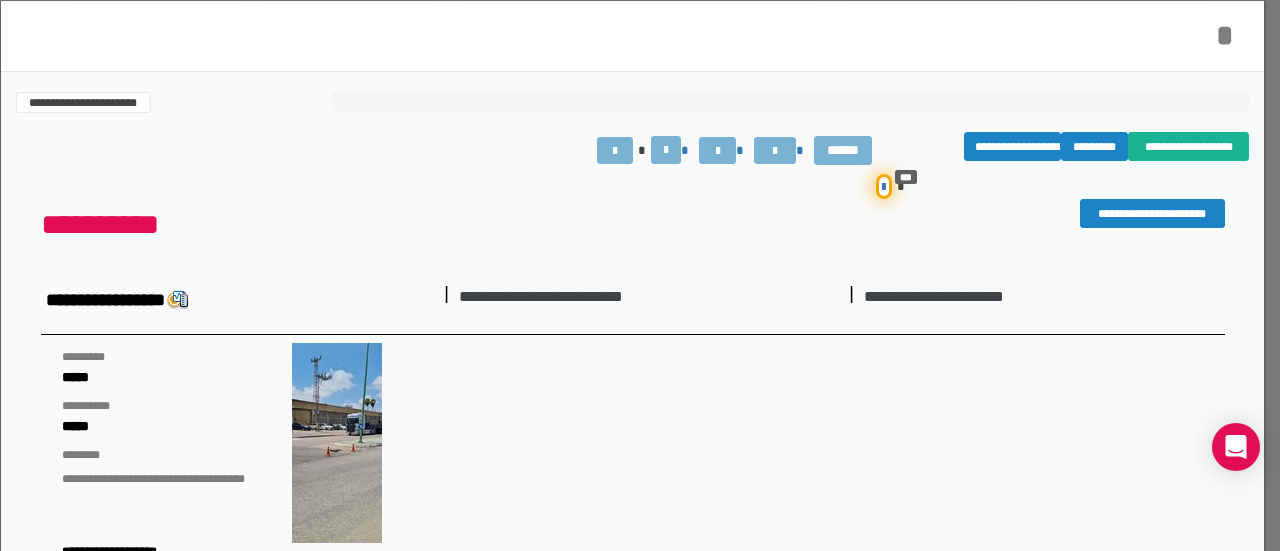 click on "*" at bounding box center (1225, 35) 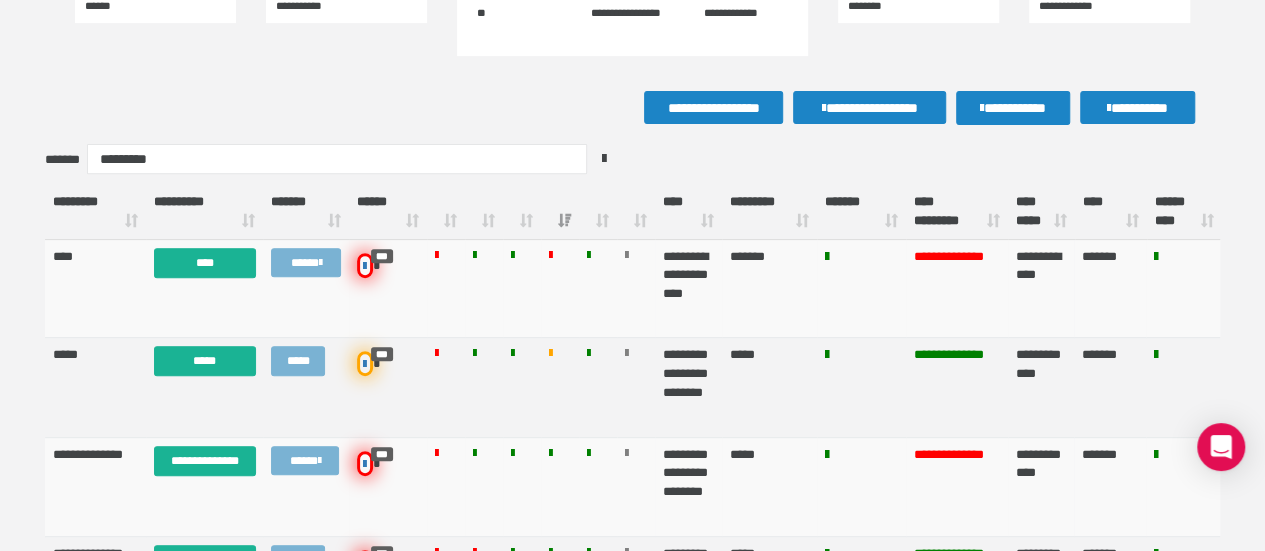 click at bounding box center [522, 212] 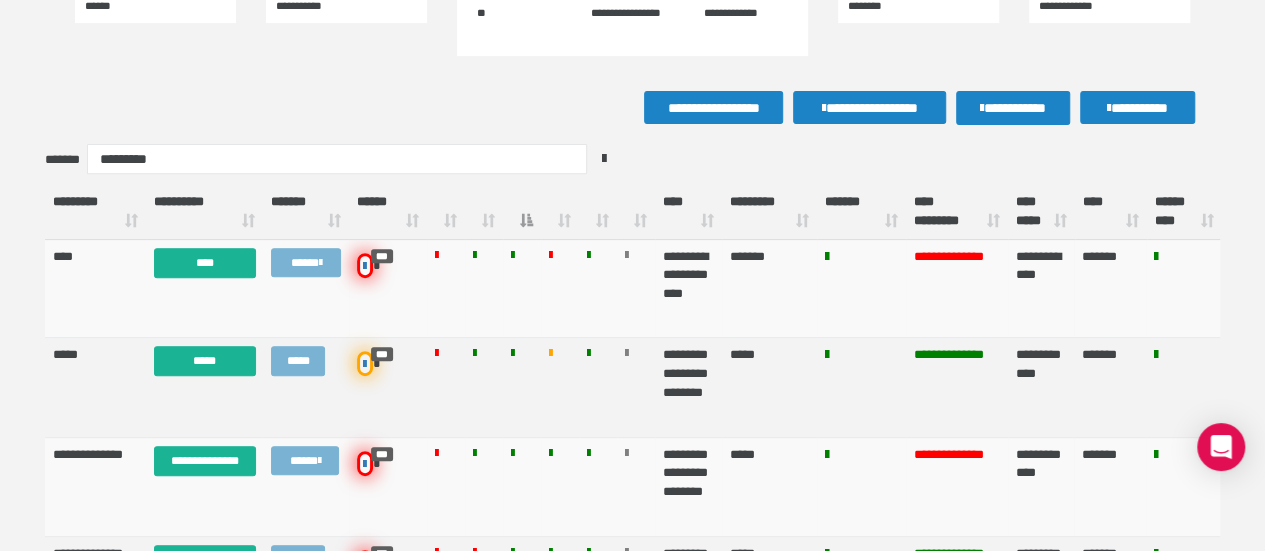 click at bounding box center [522, 212] 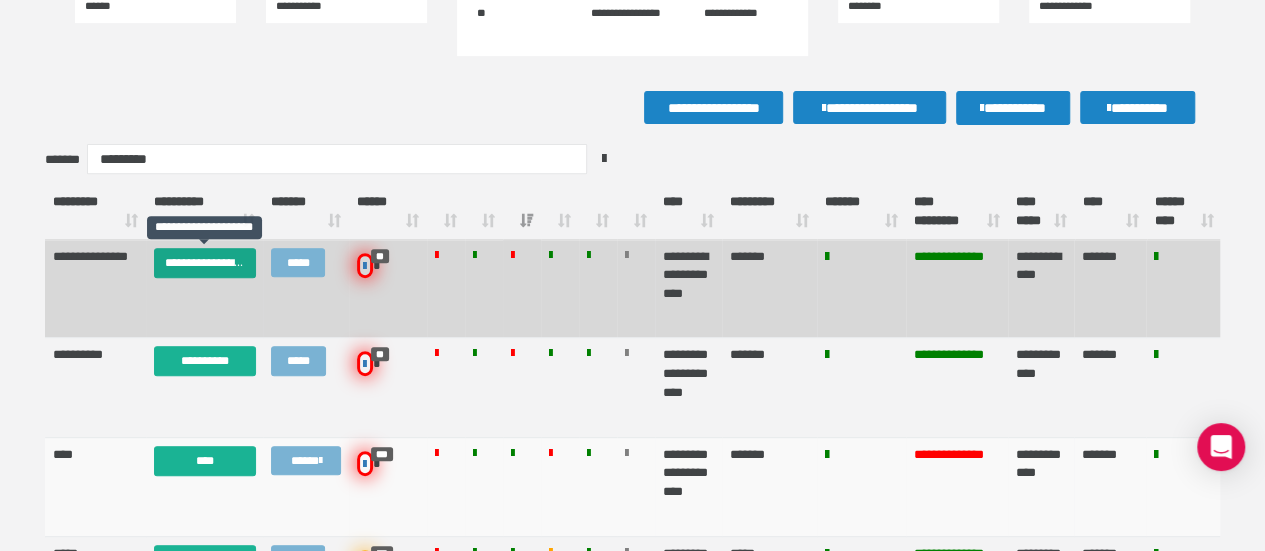 click on "**********" at bounding box center [205, 263] 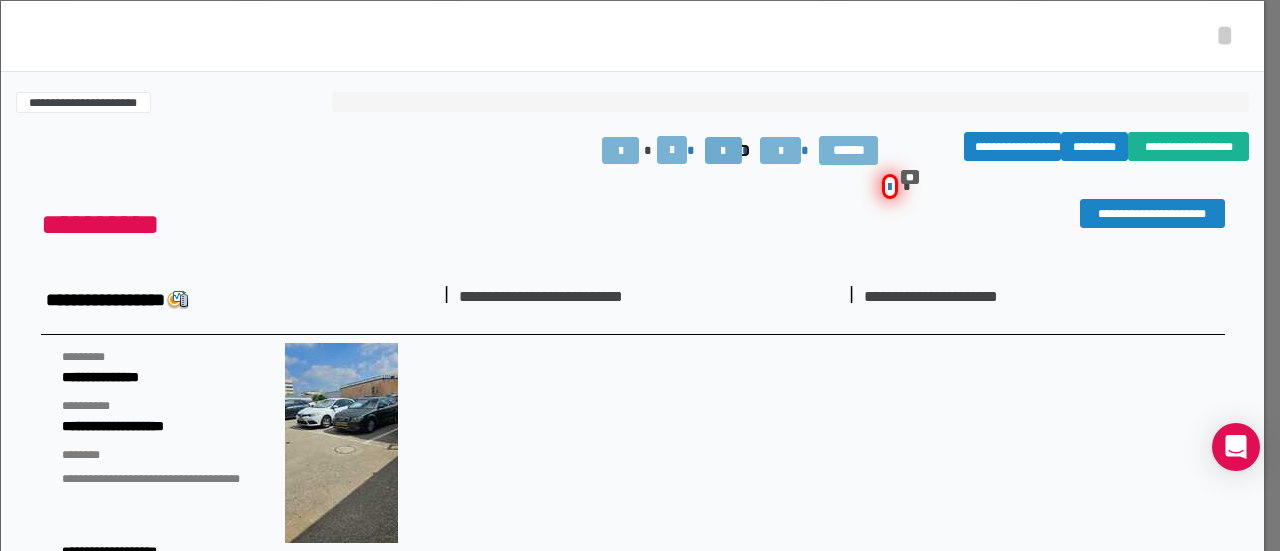 click at bounding box center [723, 151] 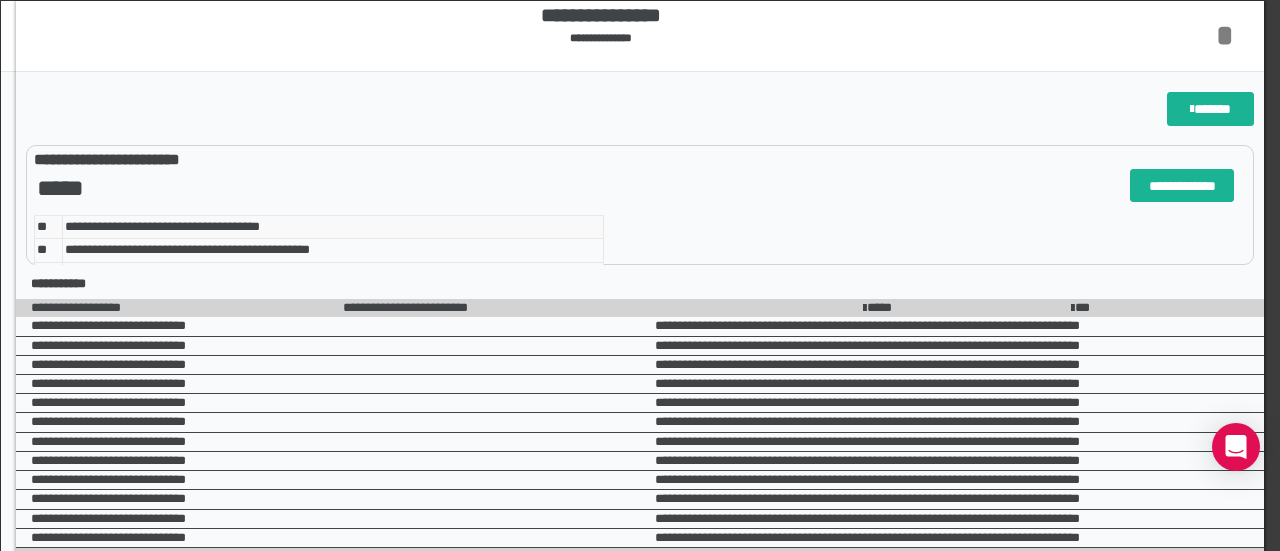 click on "*" at bounding box center [1225, 35] 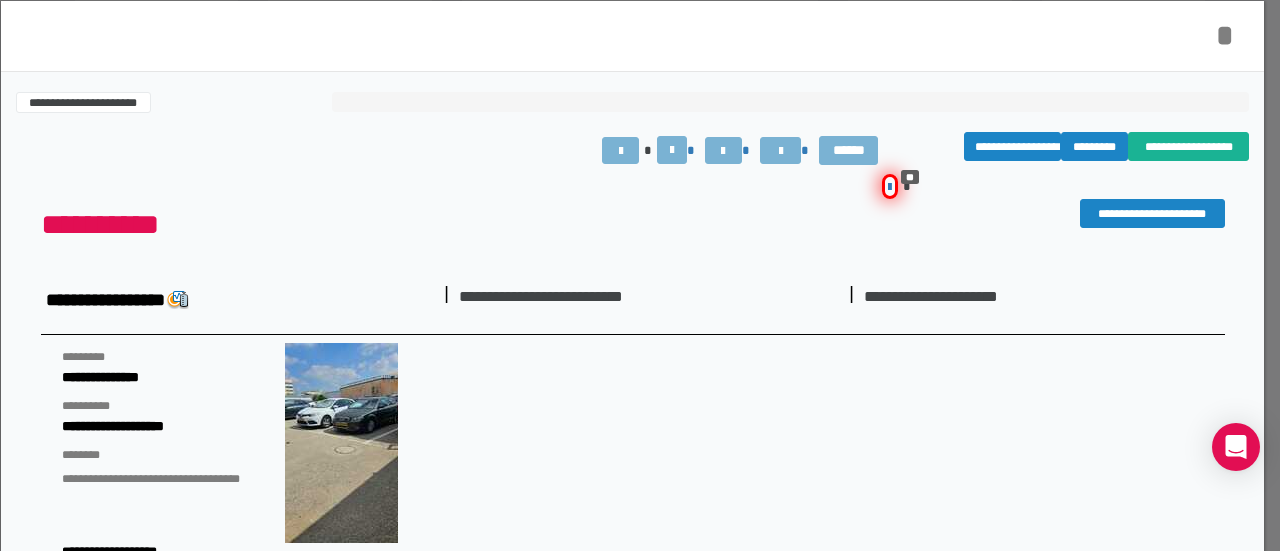 click on "*" at bounding box center (1225, 35) 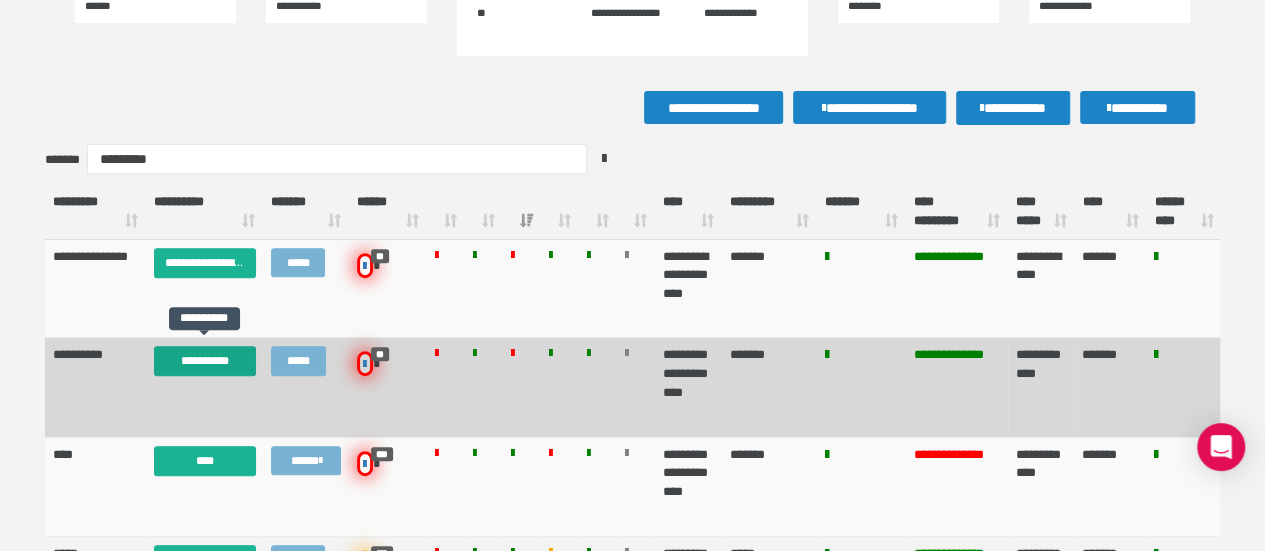 click on "**********" at bounding box center [205, 361] 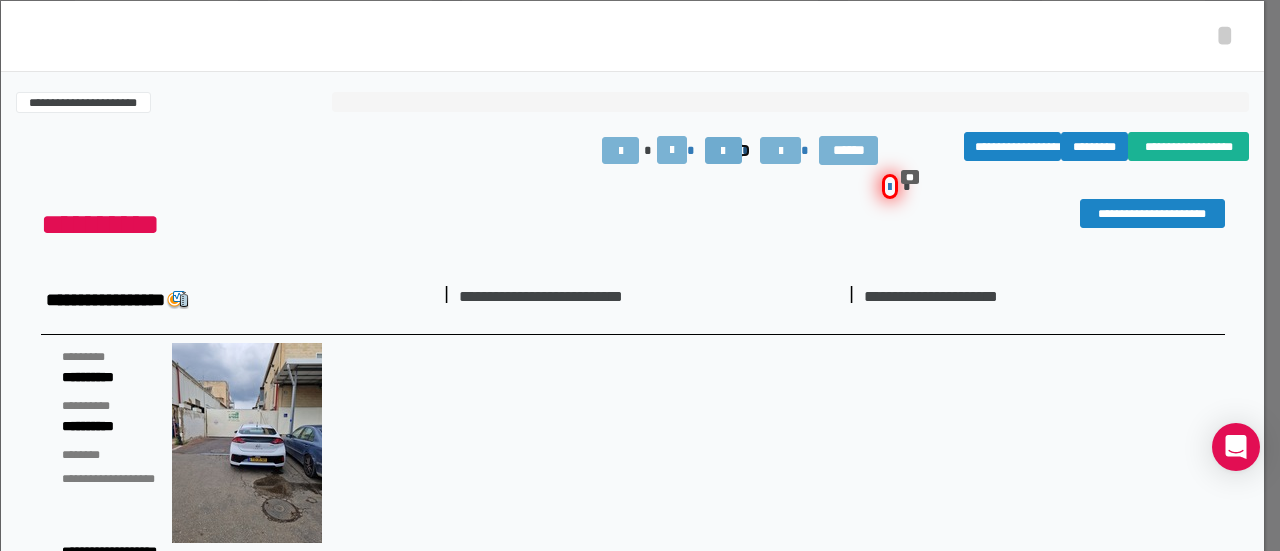 click at bounding box center (723, 150) 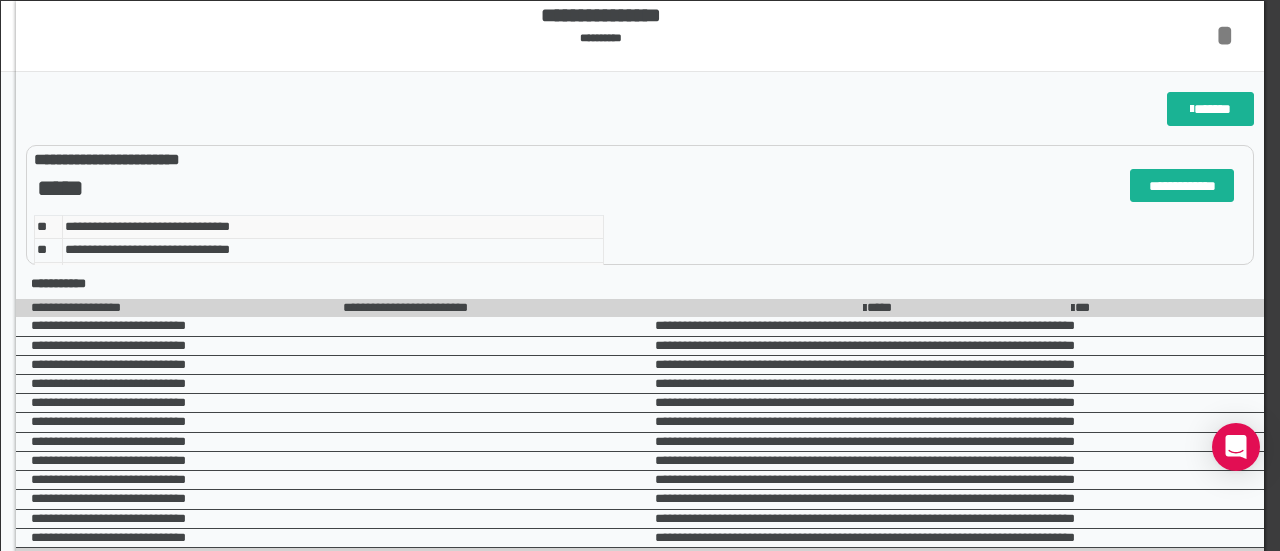 click on "*" at bounding box center (1225, 35) 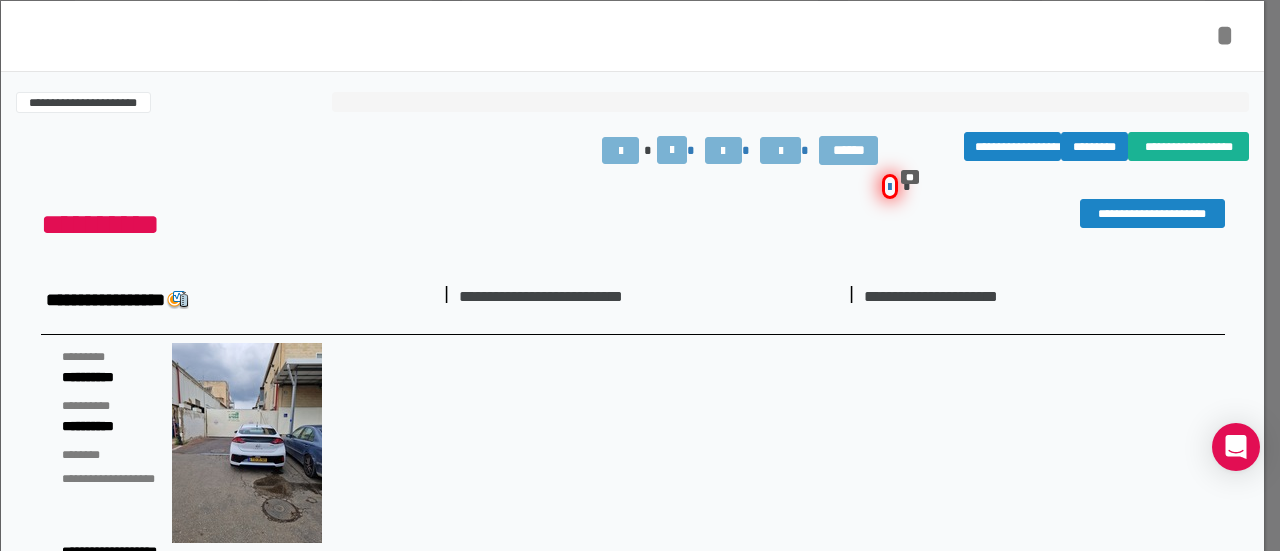click on "*" at bounding box center [1225, 35] 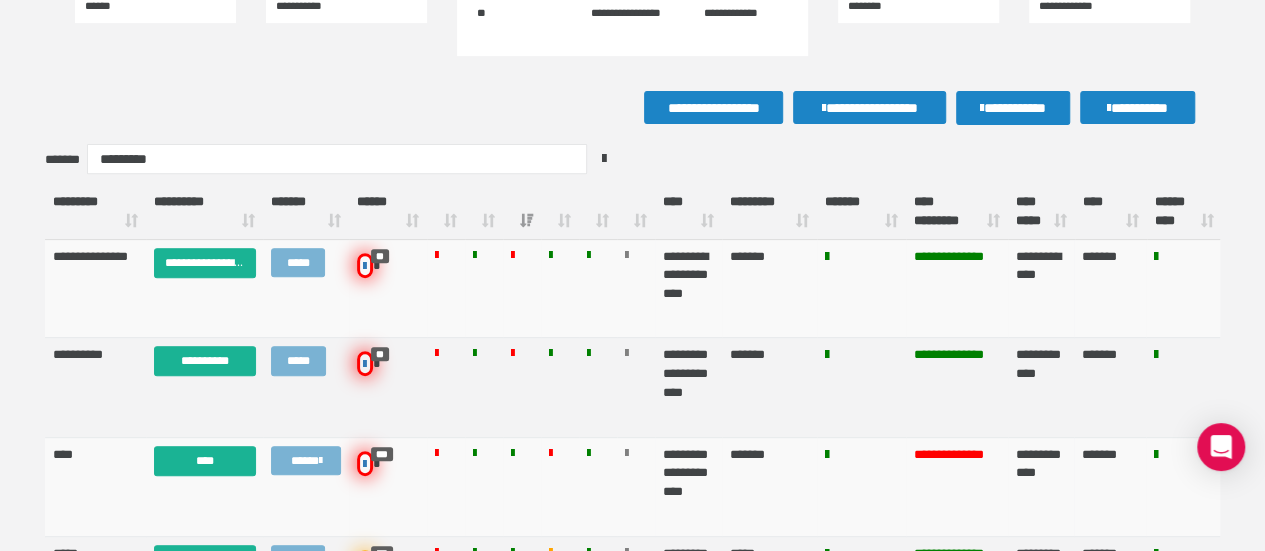 click on "[FIRST] [LAST]" at bounding box center [957, 212] 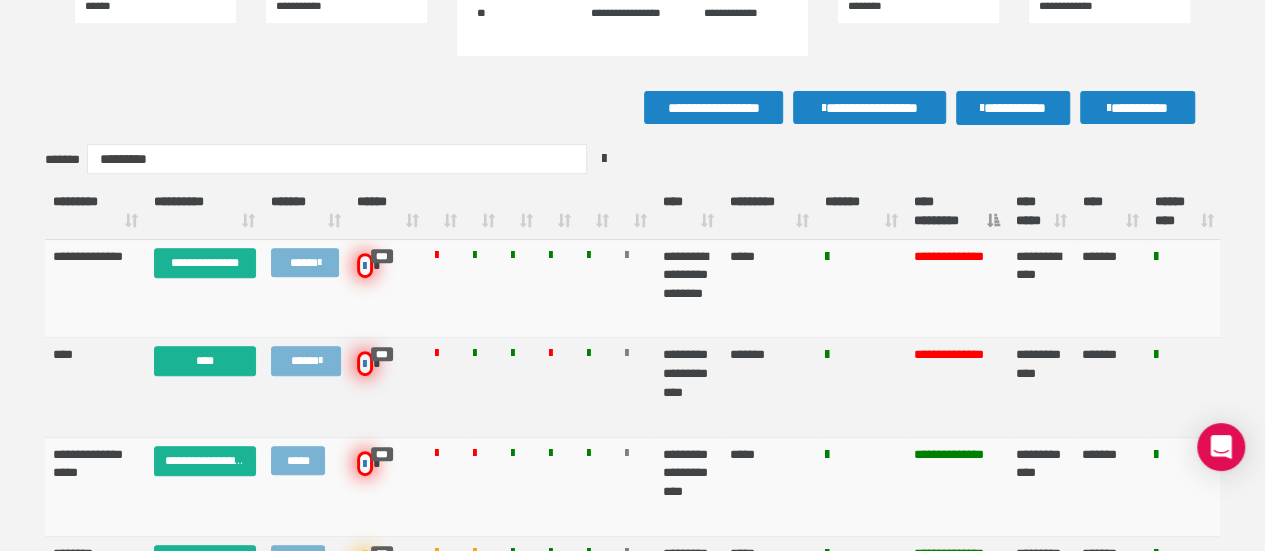 click on "[FIRST] [LAST]" at bounding box center (1041, 212) 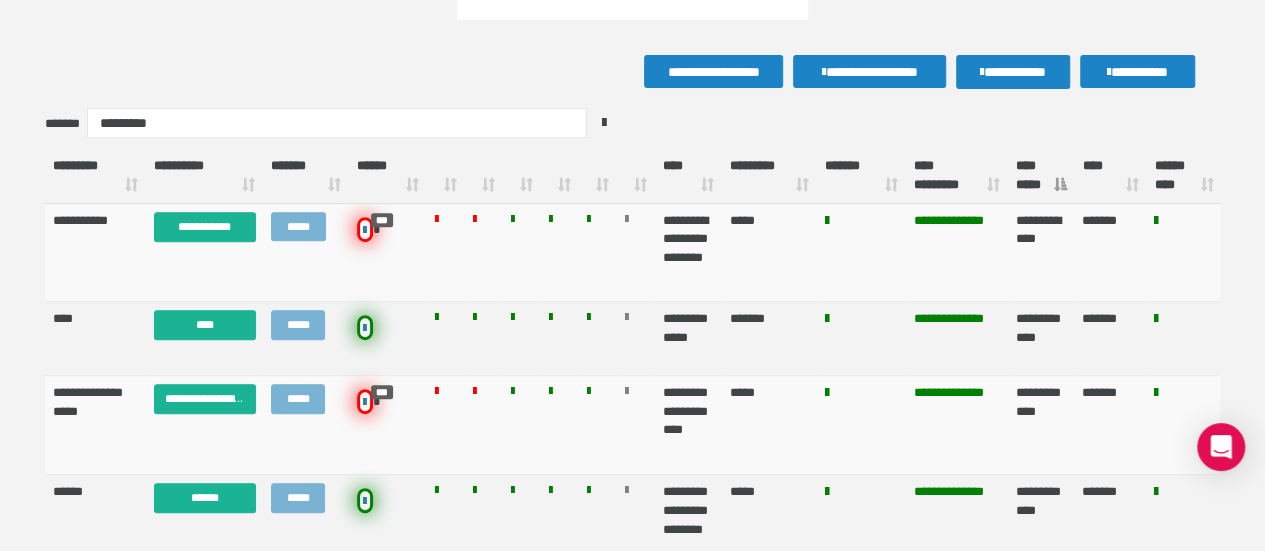 scroll, scrollTop: 276, scrollLeft: 0, axis: vertical 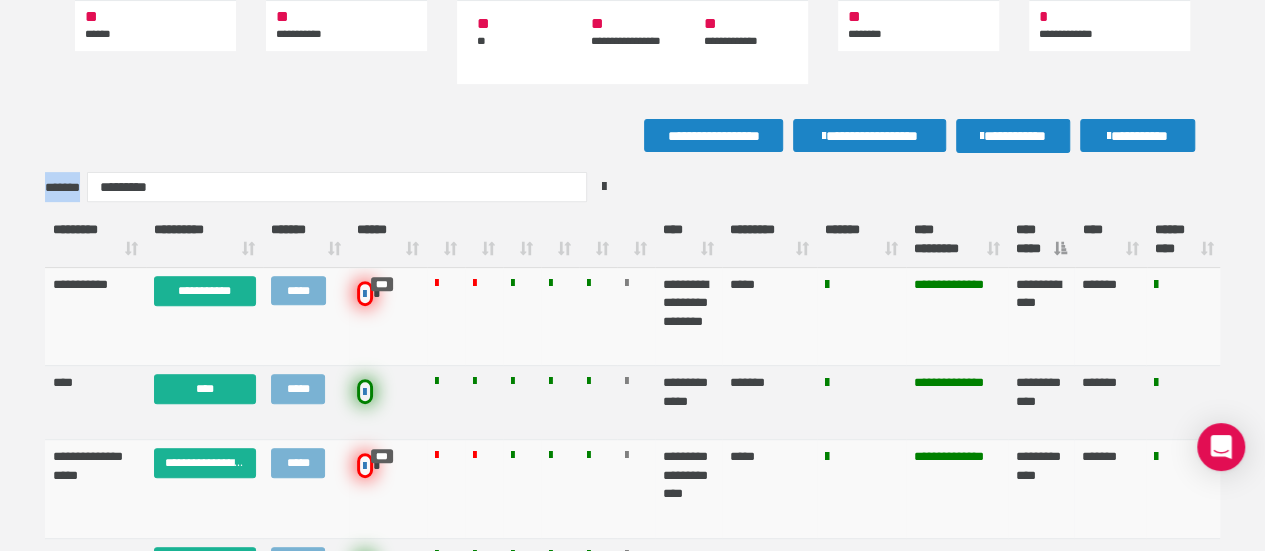 drag, startPoint x: 480, startPoint y: 171, endPoint x: 481, endPoint y: 183, distance: 12.0415945 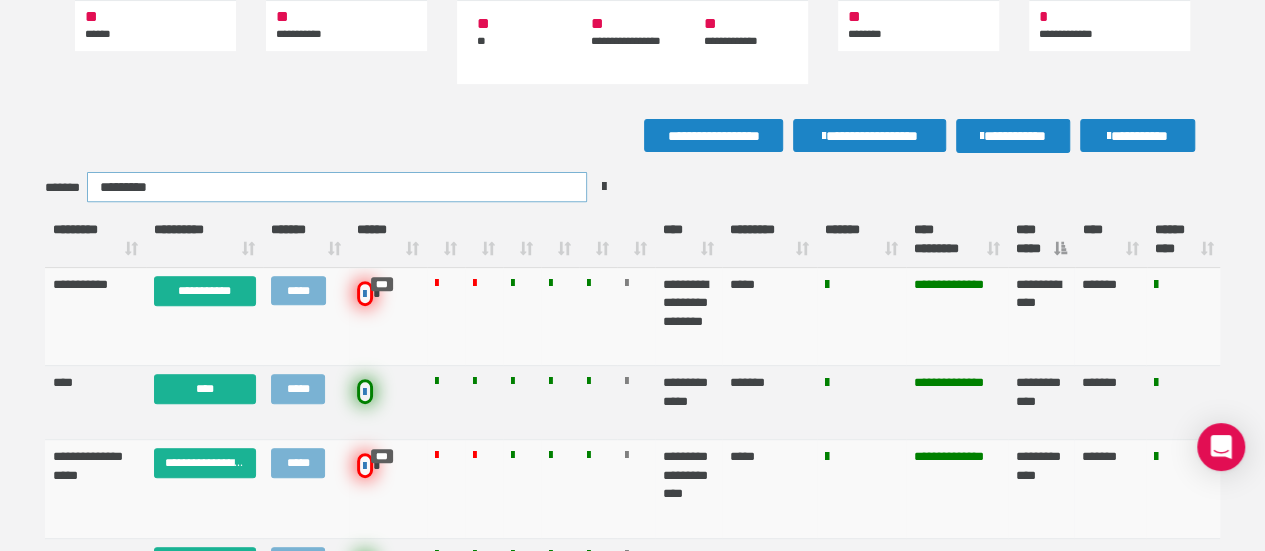 click on "*********" at bounding box center (337, 187) 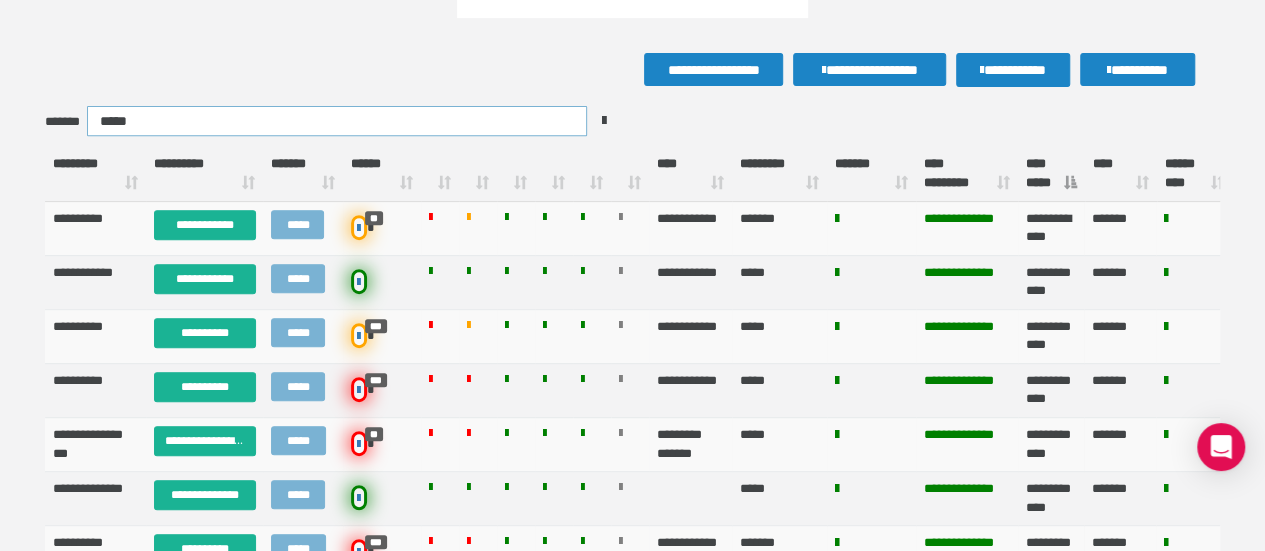 scroll, scrollTop: 350, scrollLeft: 0, axis: vertical 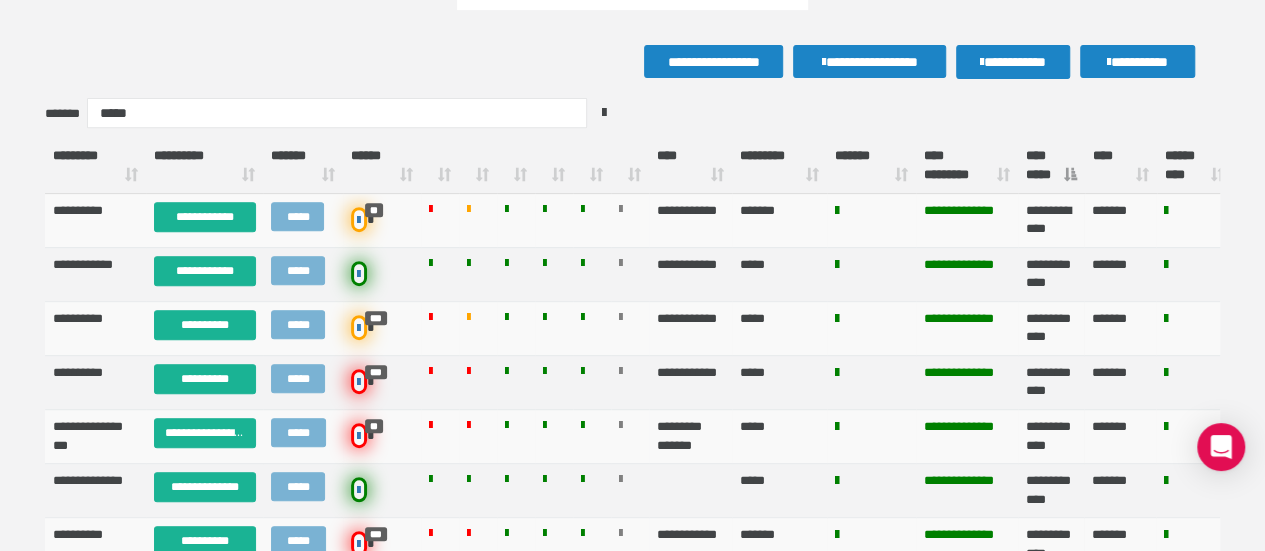 click on "[FIRST] [LAST]" at bounding box center [967, 166] 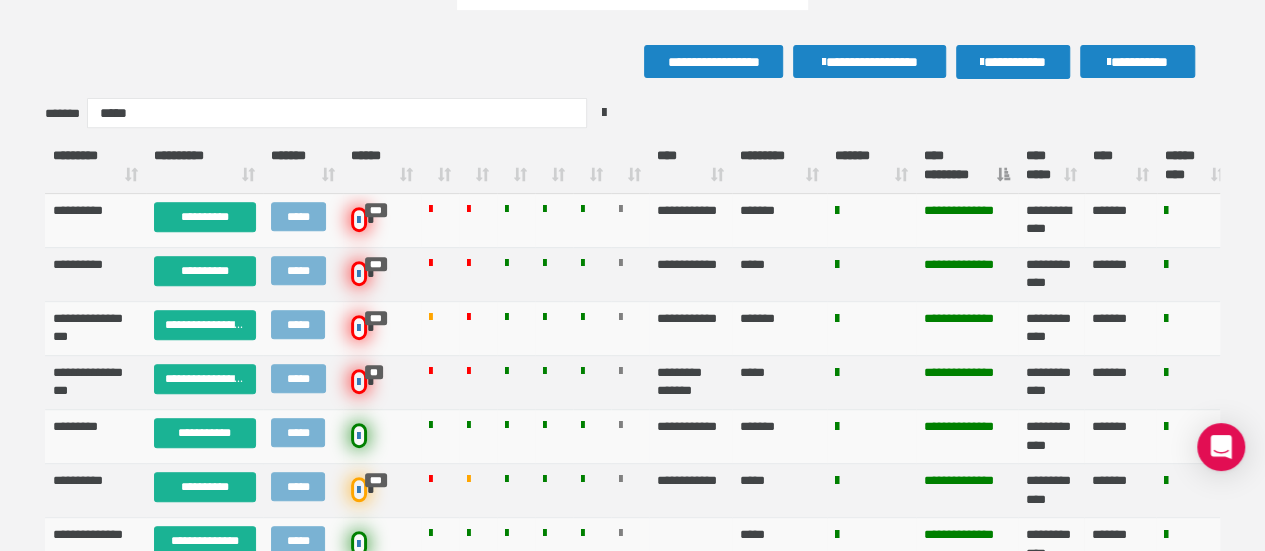 click on "[FIRST] [LAST]" at bounding box center (967, 166) 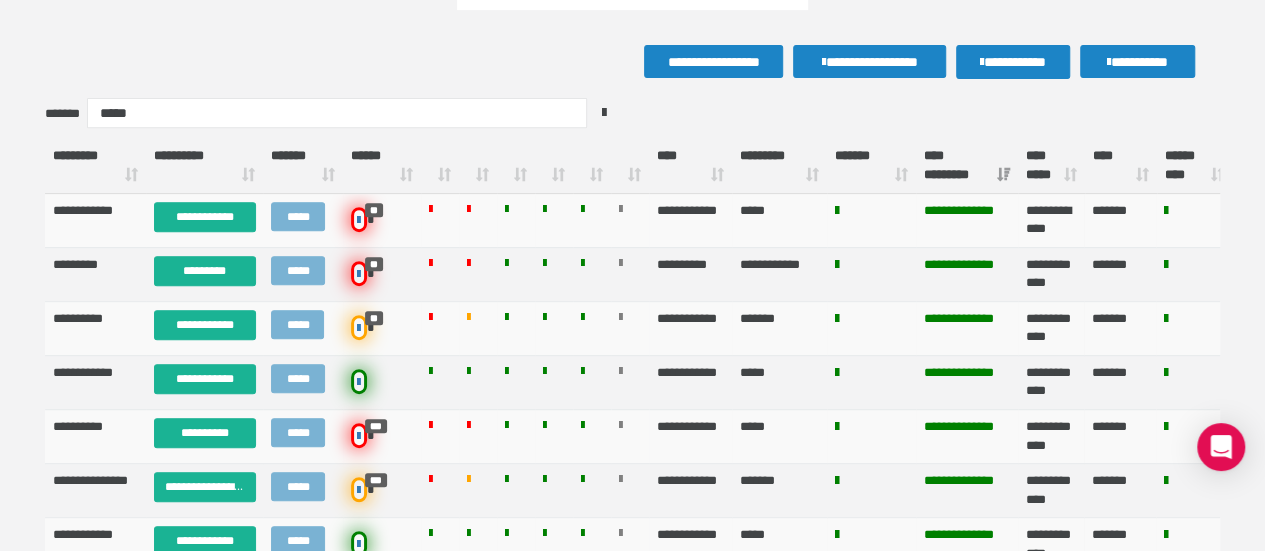 click on "[FIRST] [LAST]" at bounding box center (967, 166) 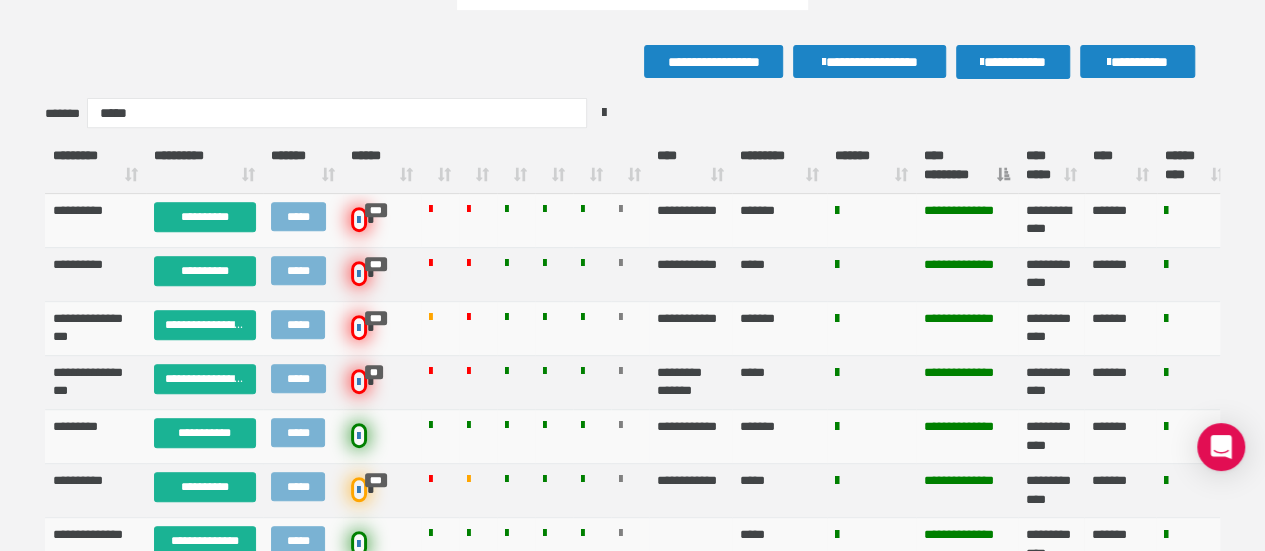 click on "[FIRST] [LAST]" at bounding box center (1051, 166) 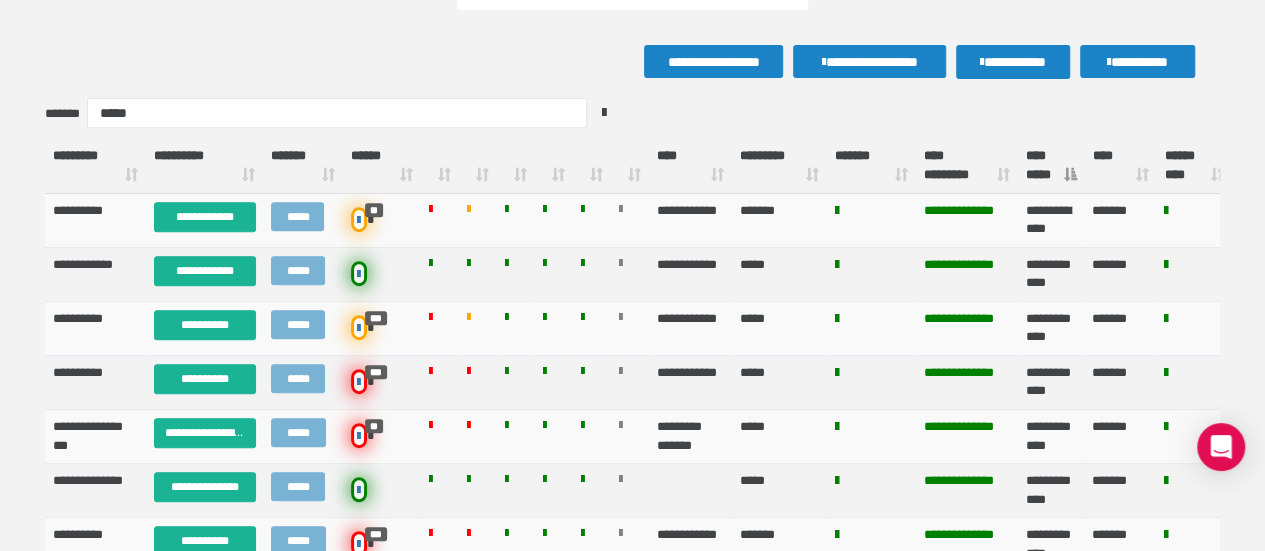 click at bounding box center (554, 166) 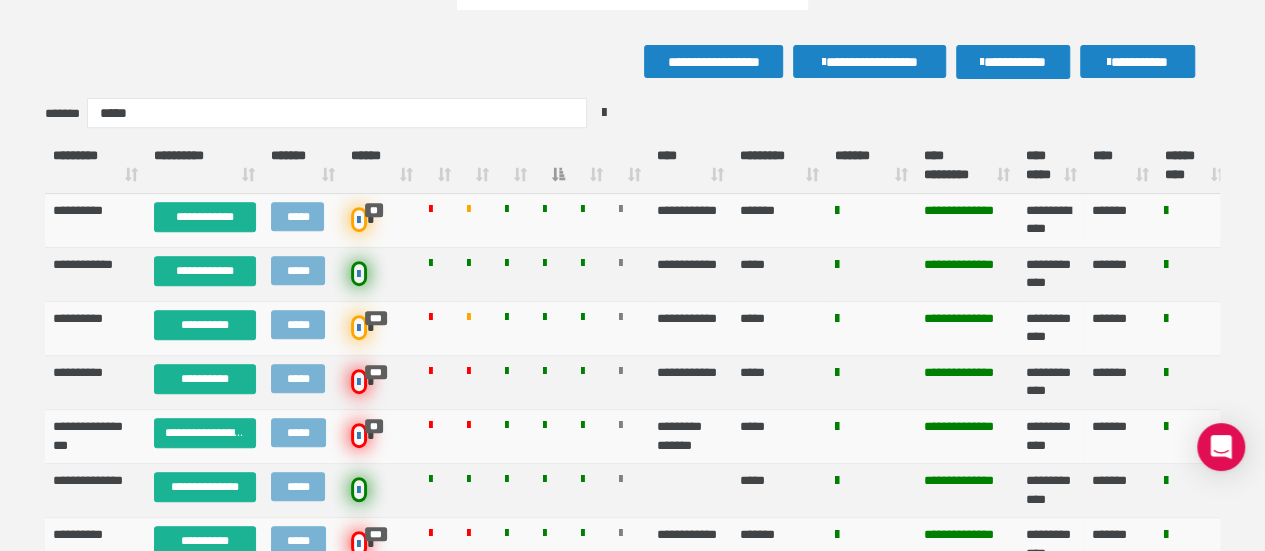 click at bounding box center (554, 166) 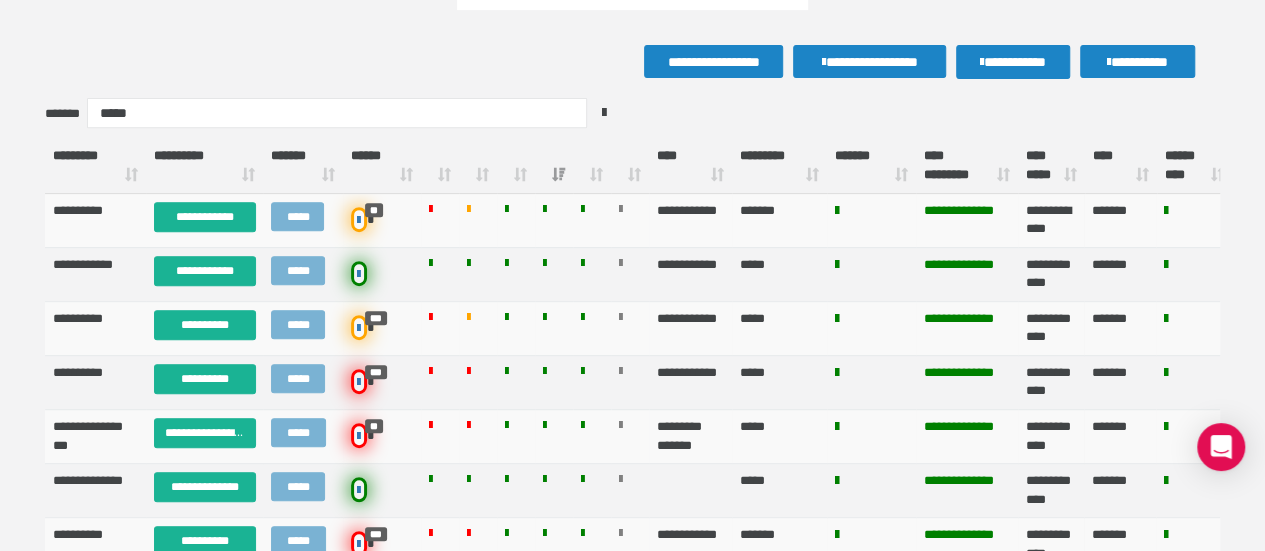 click at bounding box center (516, 166) 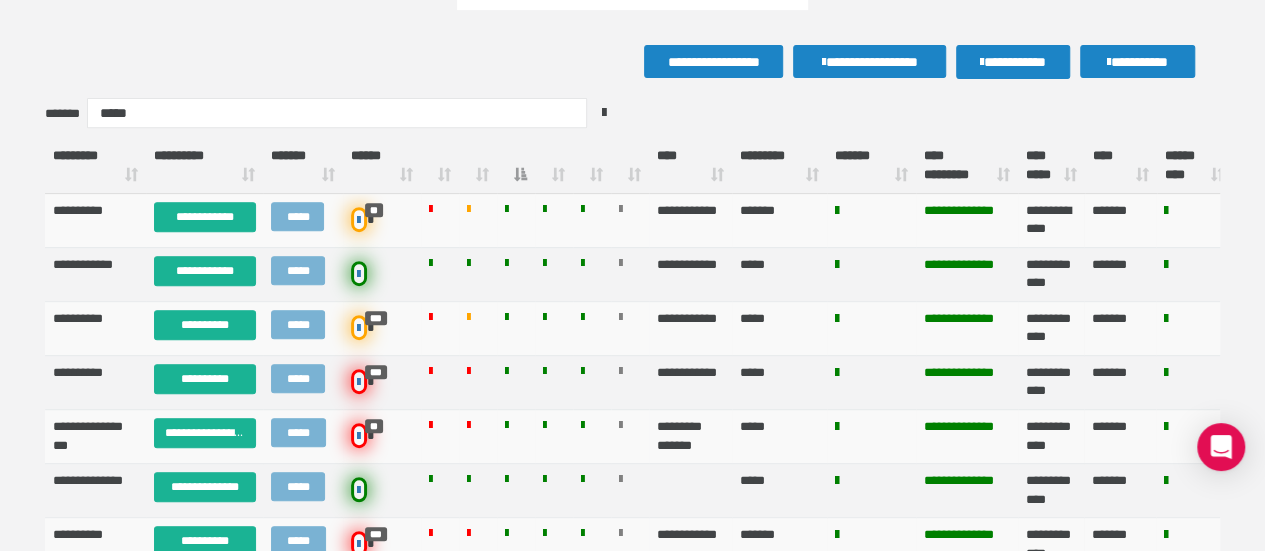 click at bounding box center [516, 166] 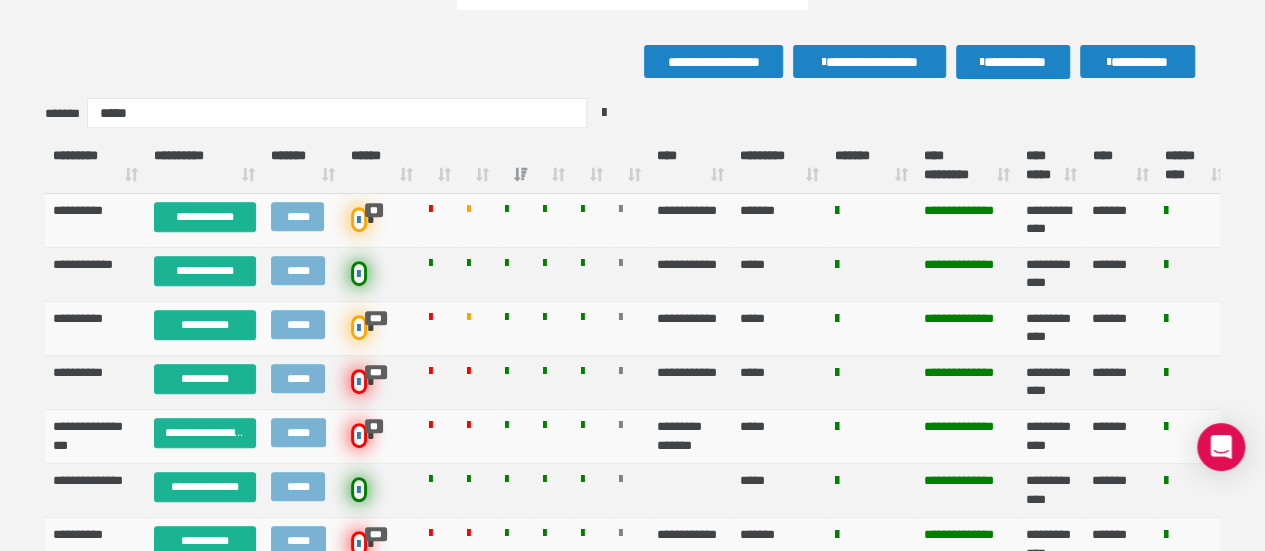 click on "[FIRST] [LAST]" at bounding box center (1051, 166) 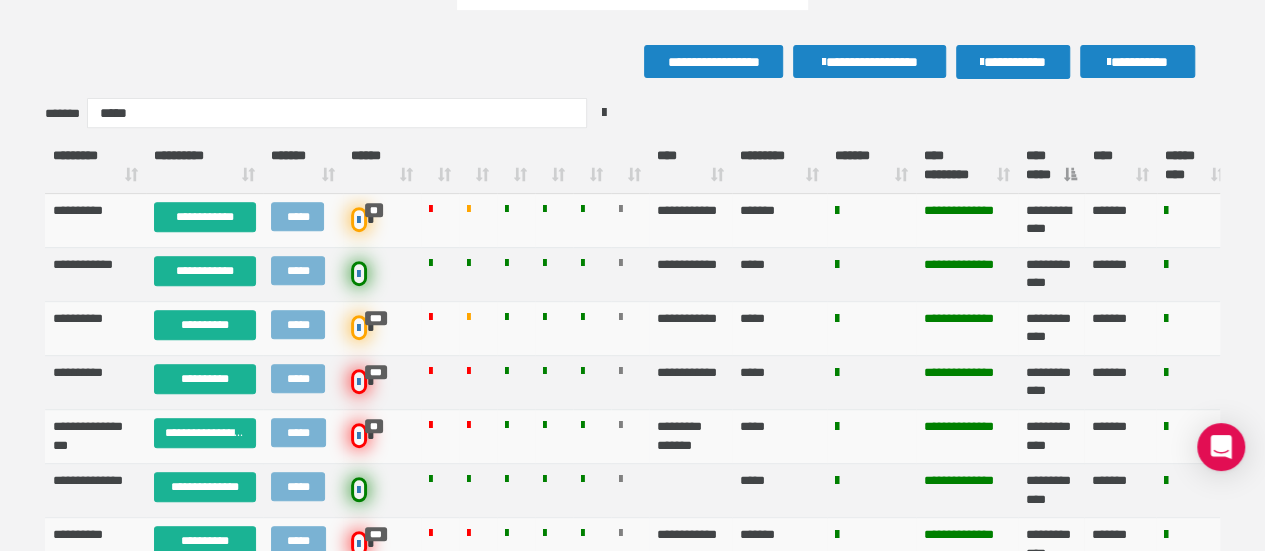 click on "[FIRST] [LAST]" at bounding box center (1051, 166) 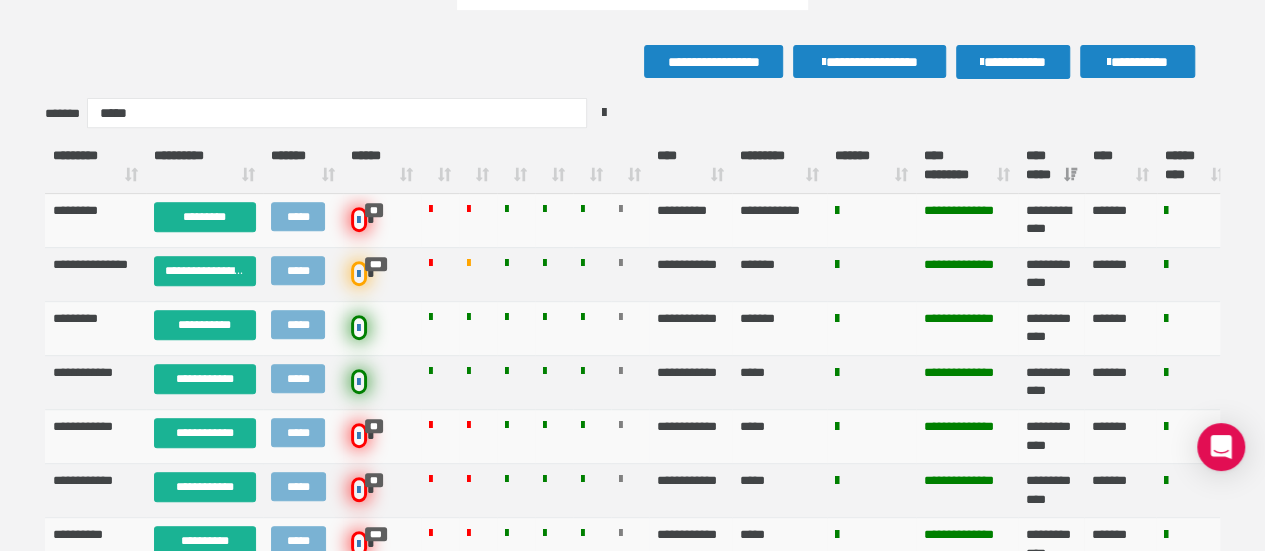 click on "[FIRST] [LAST]" at bounding box center [1051, 166] 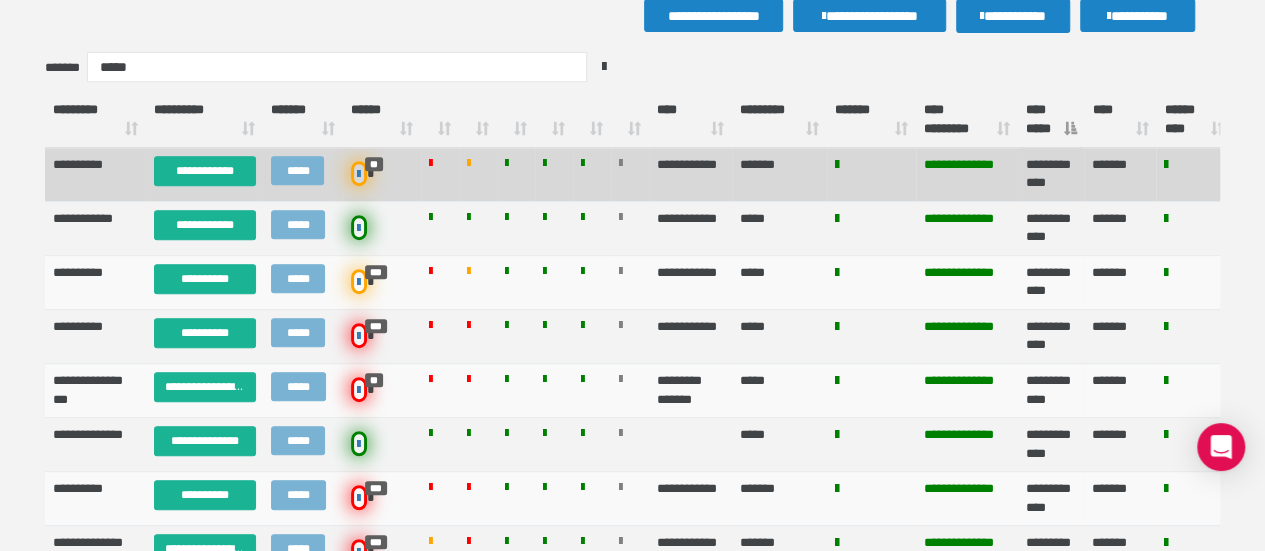 scroll, scrollTop: 393, scrollLeft: 0, axis: vertical 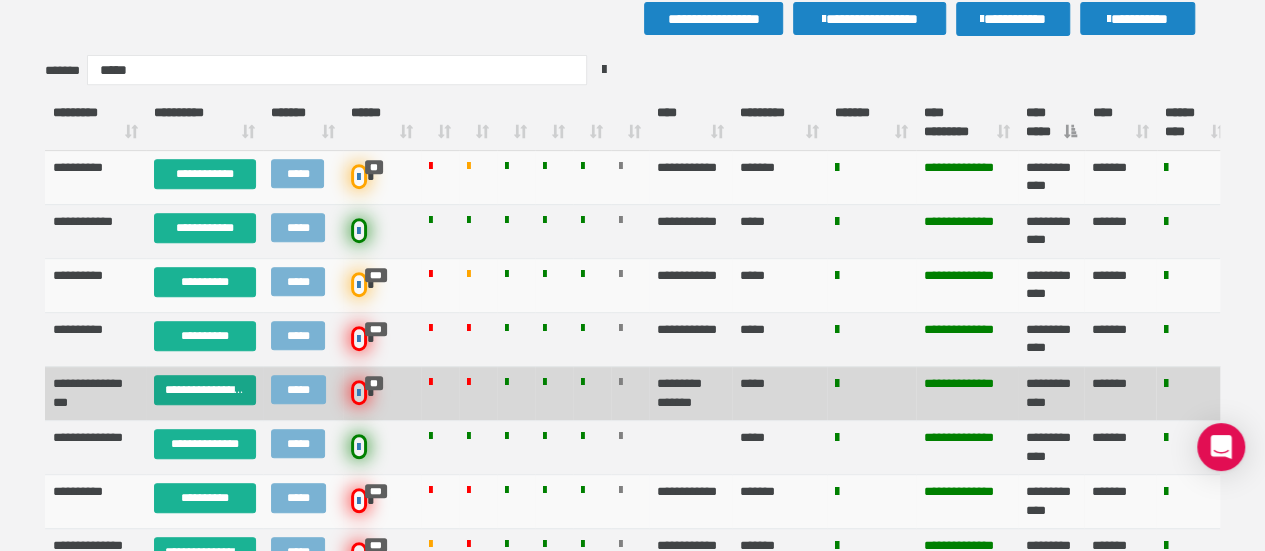 click on "**********" at bounding box center [205, 390] 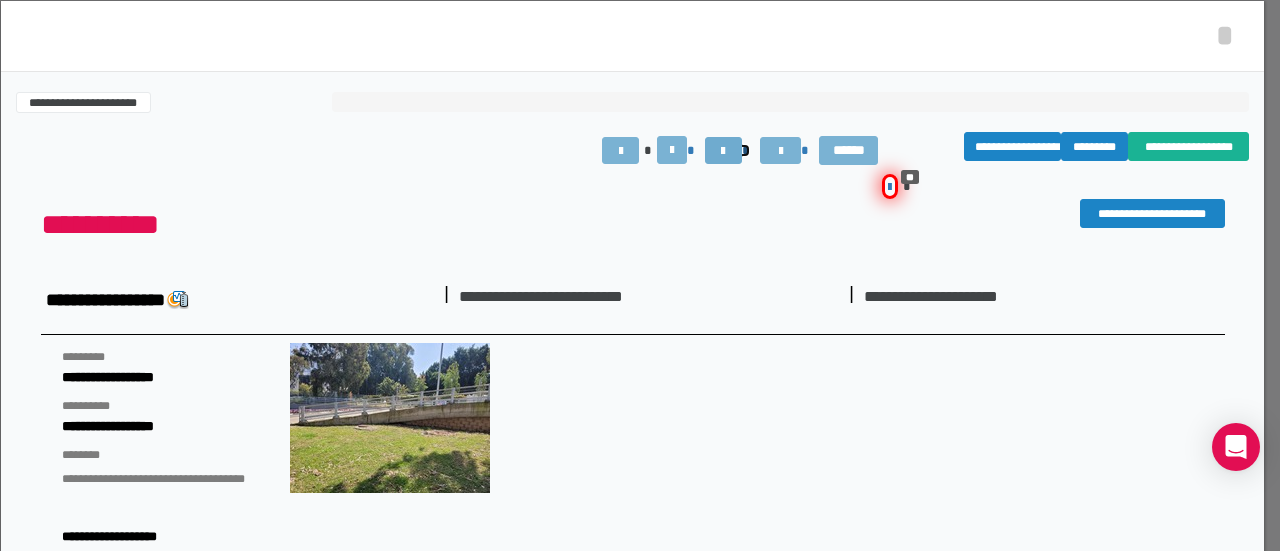 click at bounding box center [723, 151] 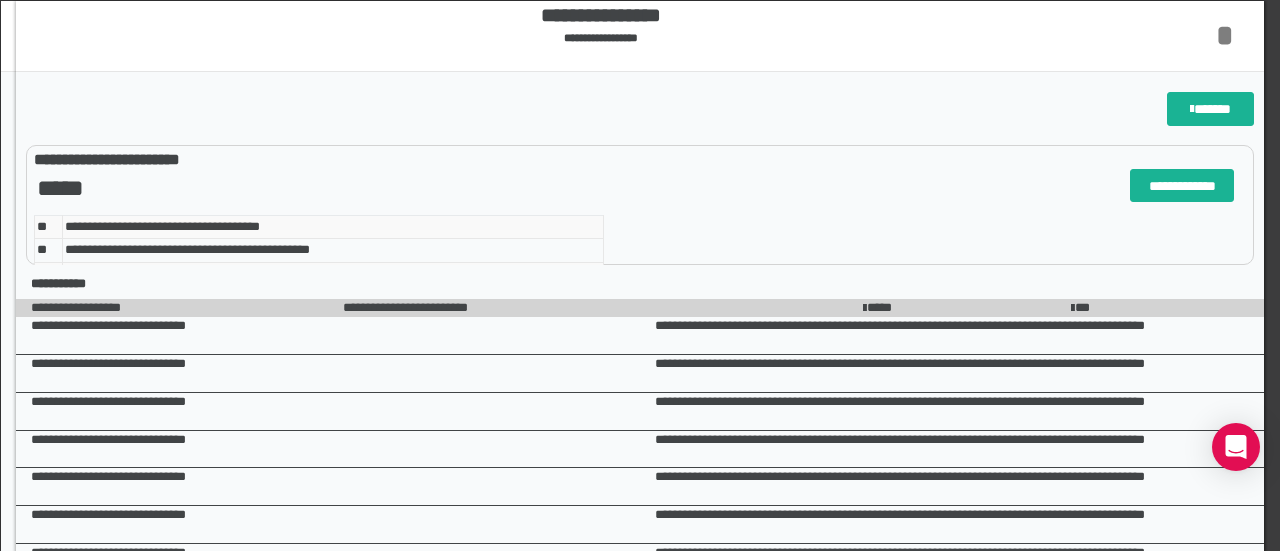 click on "*" at bounding box center (1225, 35) 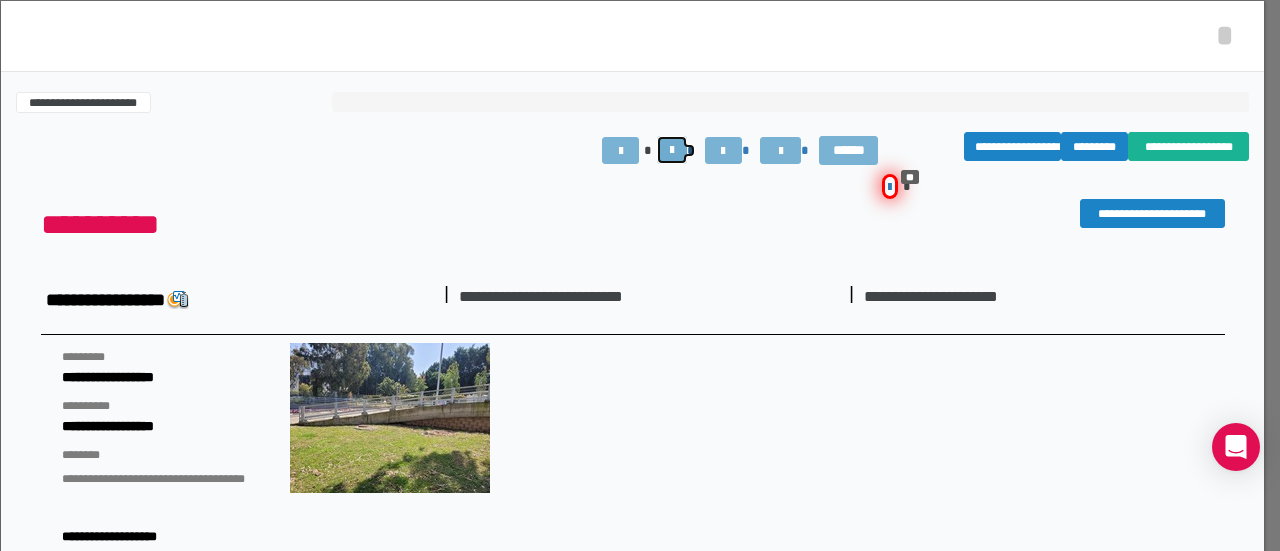 click at bounding box center [672, 150] 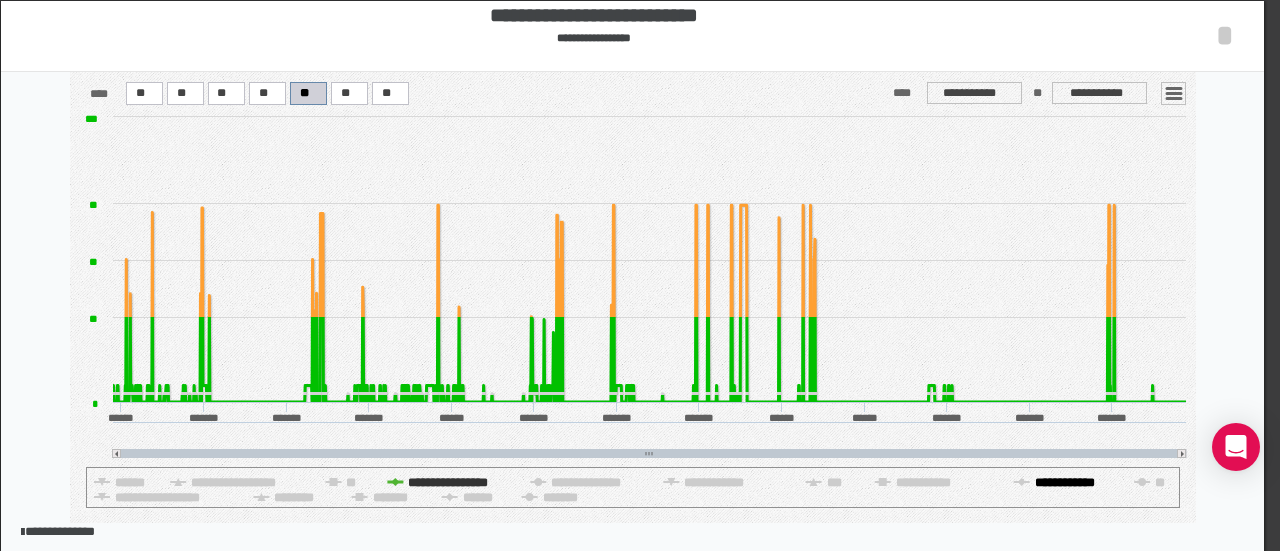 click on "**********" at bounding box center (351, 482) 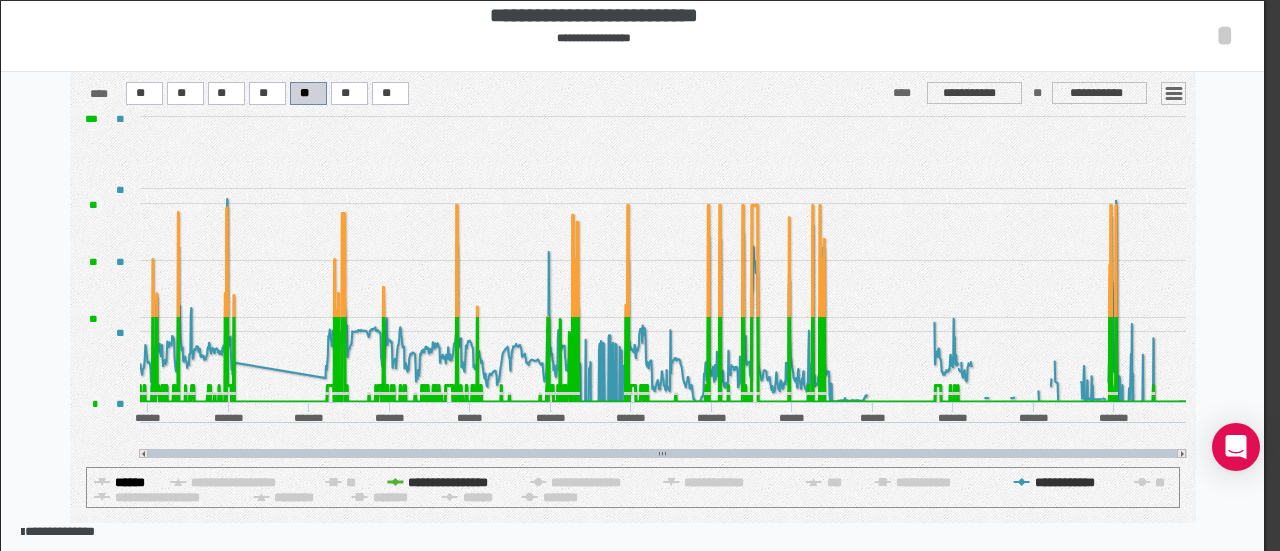 click on "******" at bounding box center [351, 482] 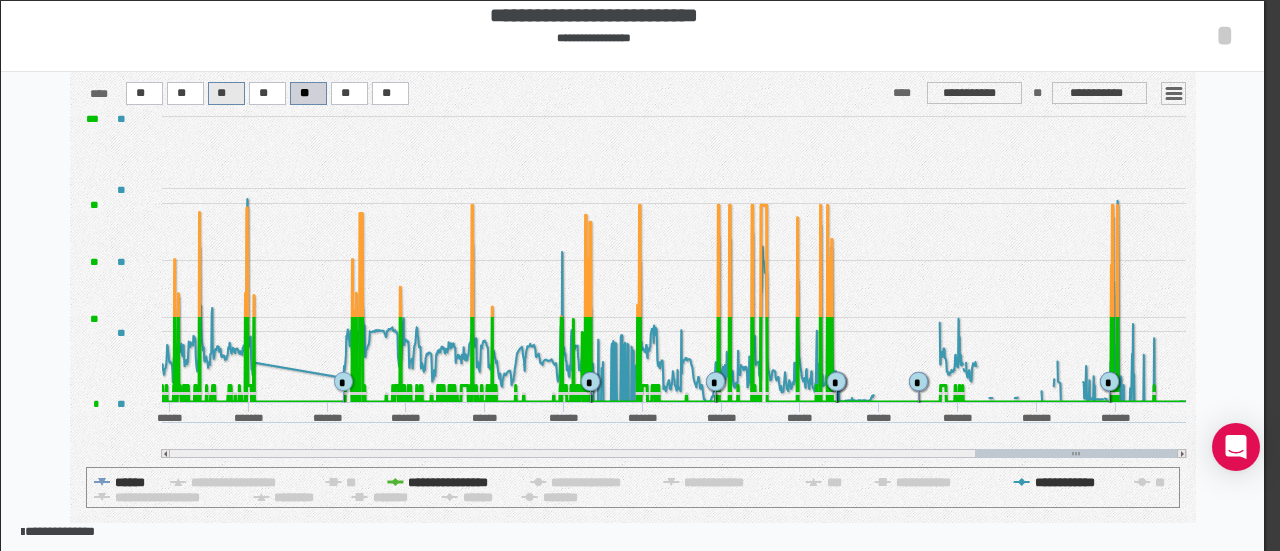 click on "**" at bounding box center [140, 93] 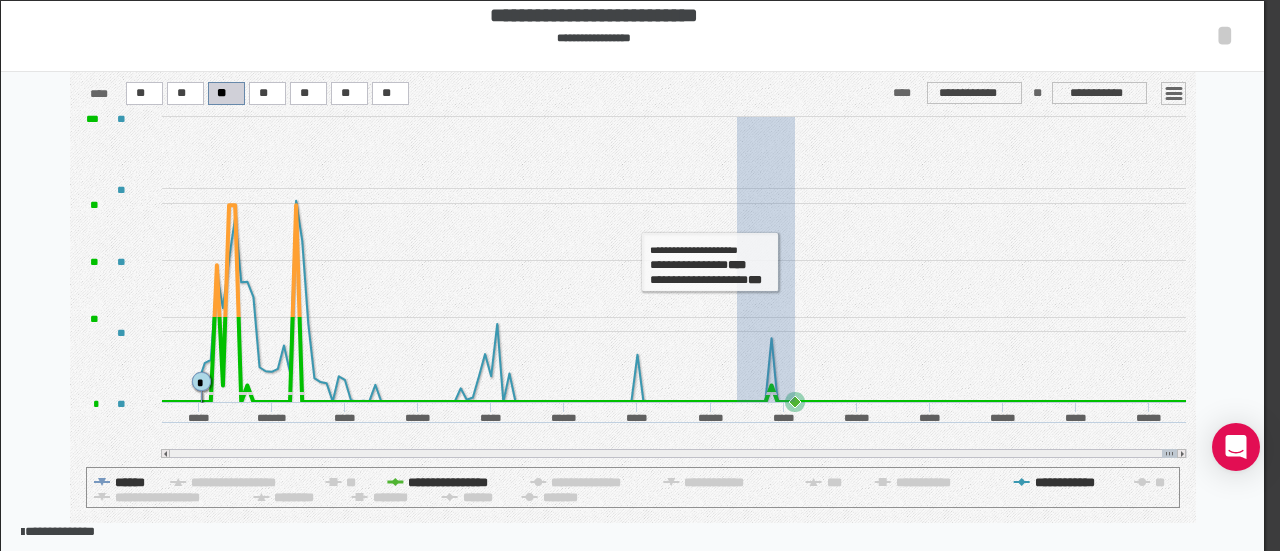 drag, startPoint x: 736, startPoint y: 270, endPoint x: 792, endPoint y: 265, distance: 56.22277 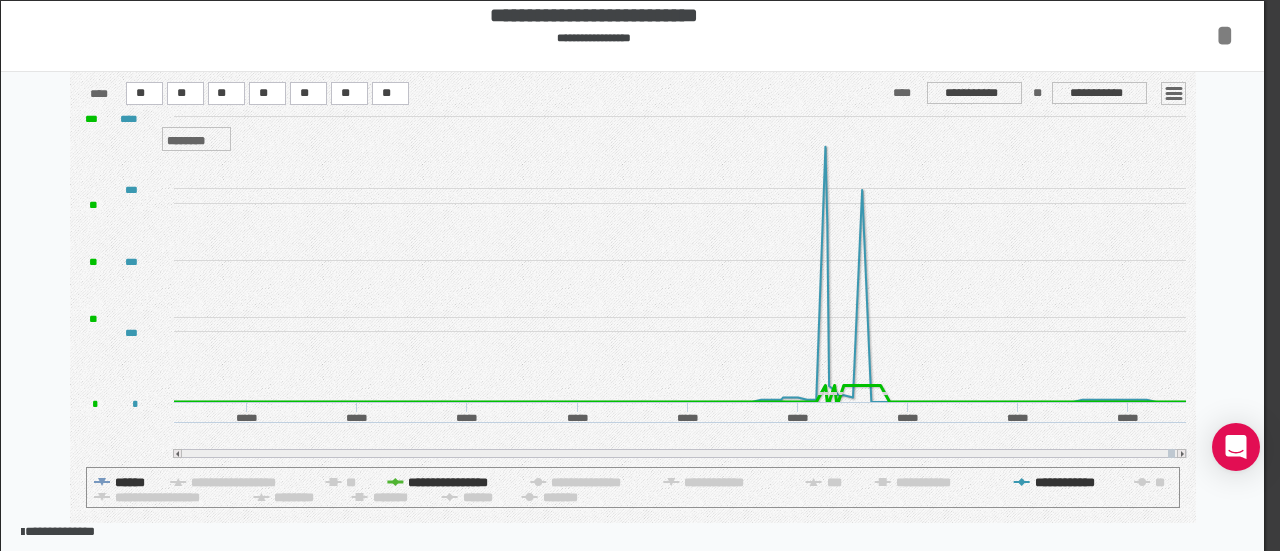 click on "*" at bounding box center (1225, 35) 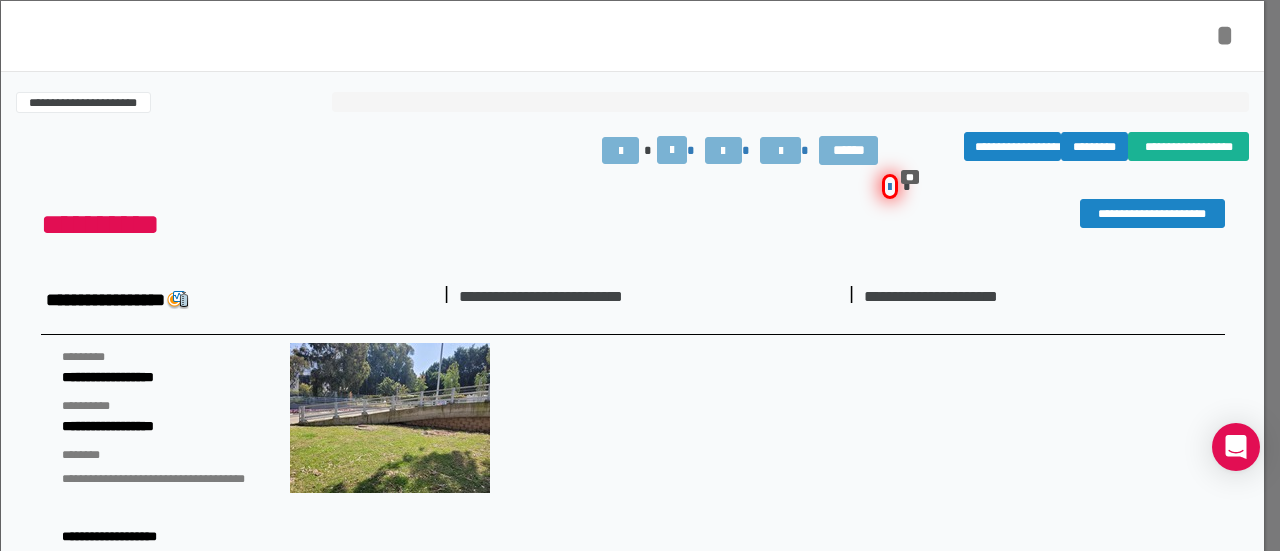 click on "*" at bounding box center (1225, 35) 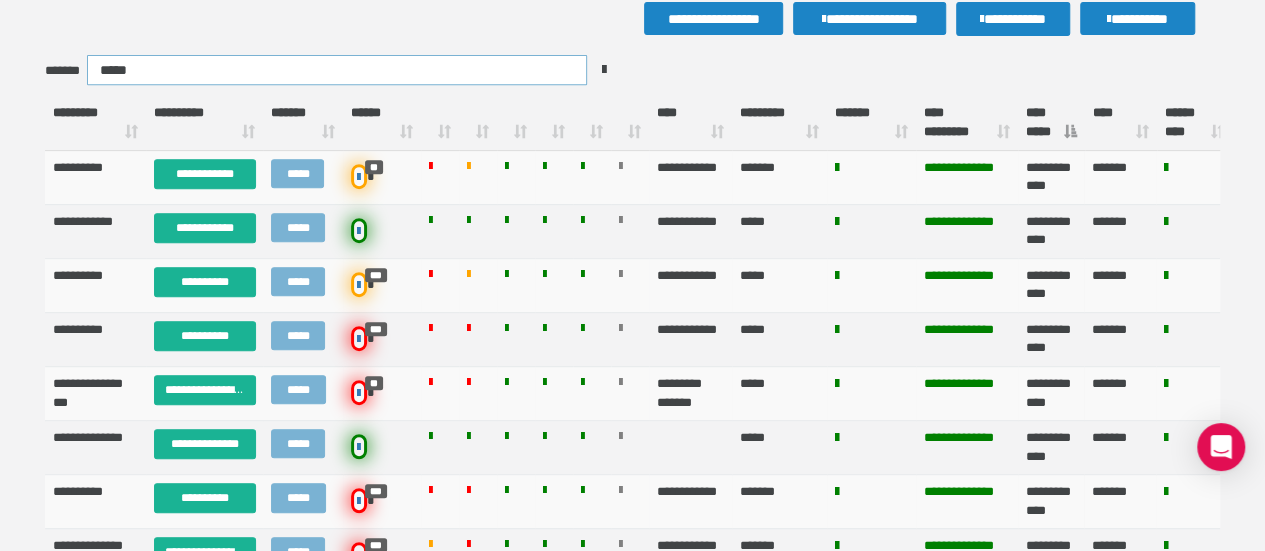 click on "*****" at bounding box center [337, 70] 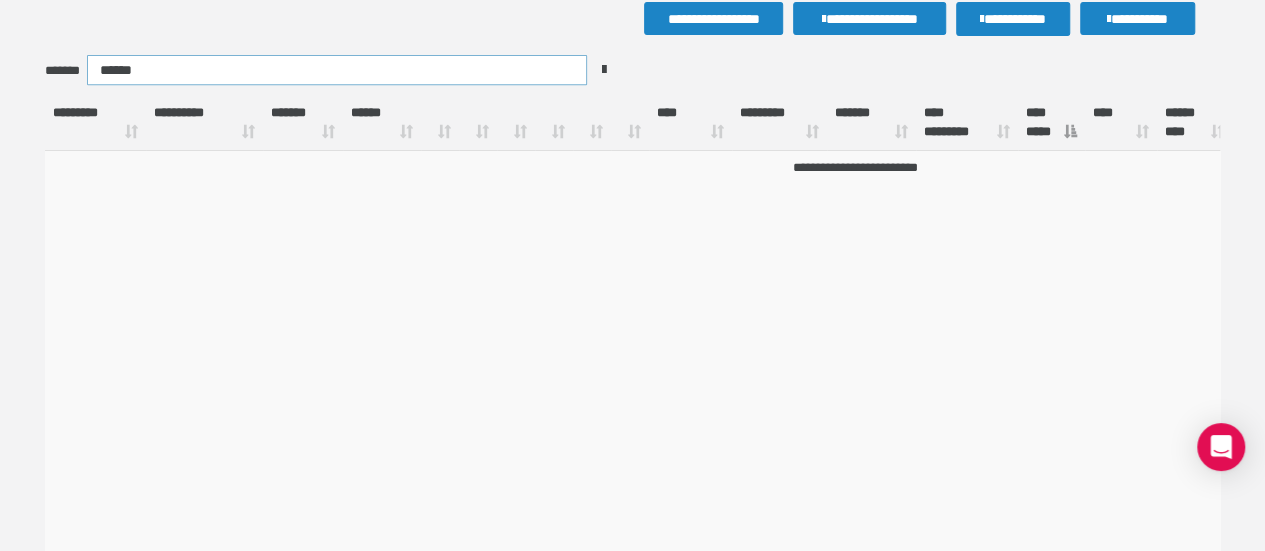 scroll, scrollTop: 170, scrollLeft: 0, axis: vertical 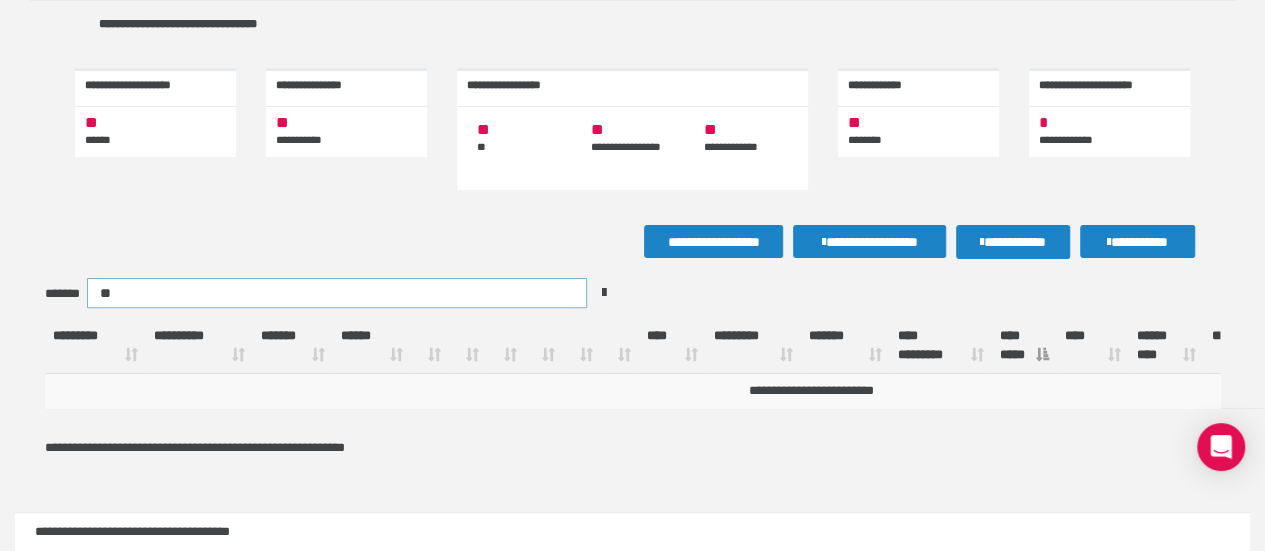 type on "*" 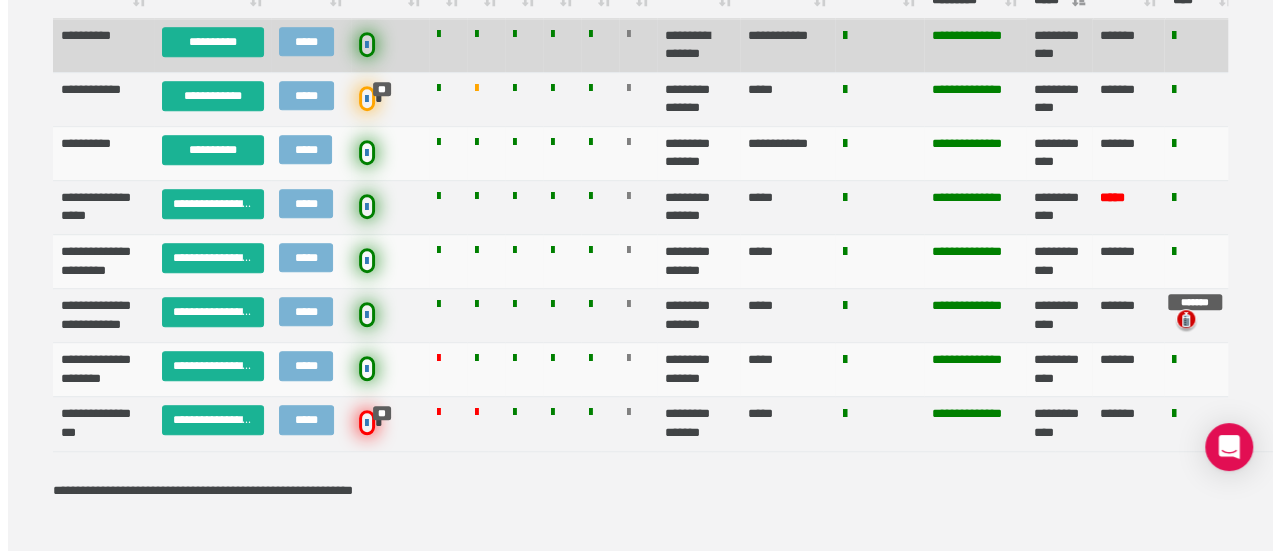 scroll, scrollTop: 514, scrollLeft: 0, axis: vertical 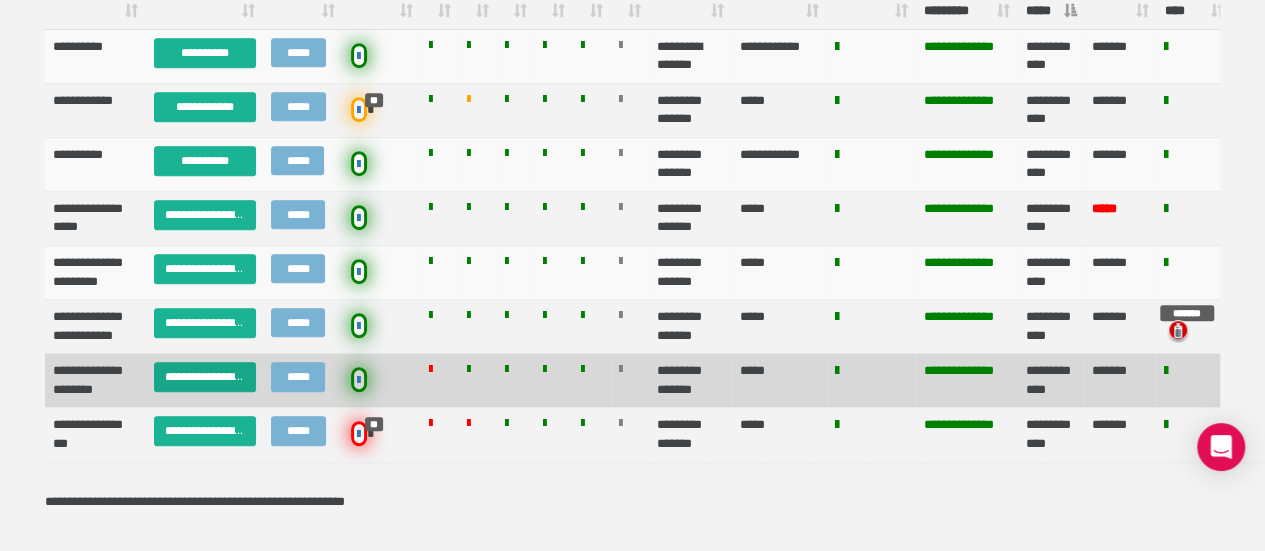 type on "******" 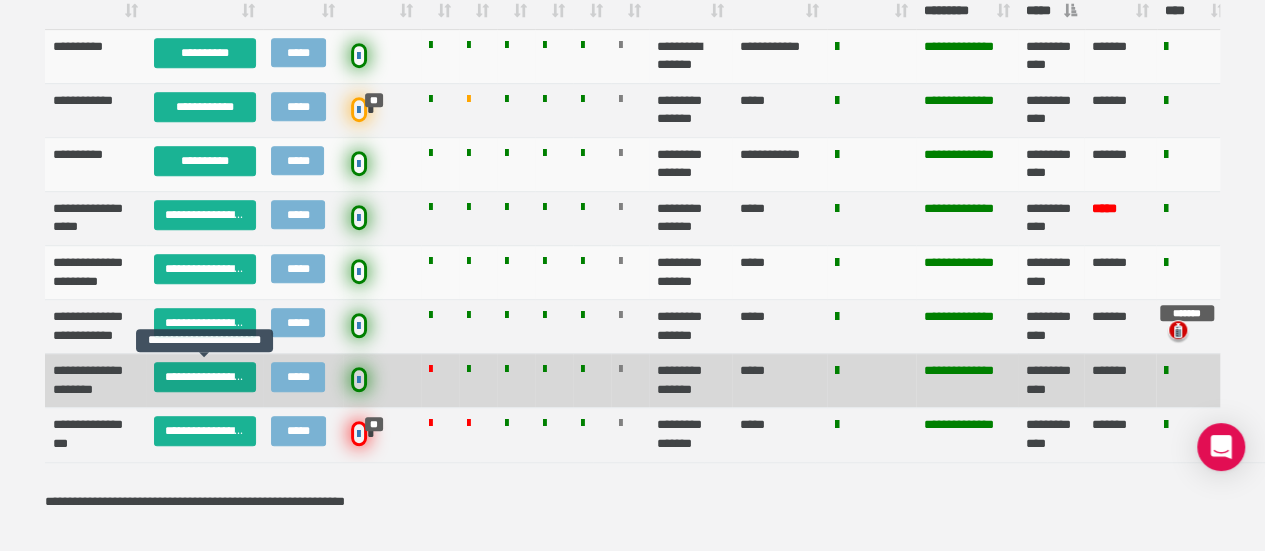 click on "[COMPANY]" at bounding box center (205, 377) 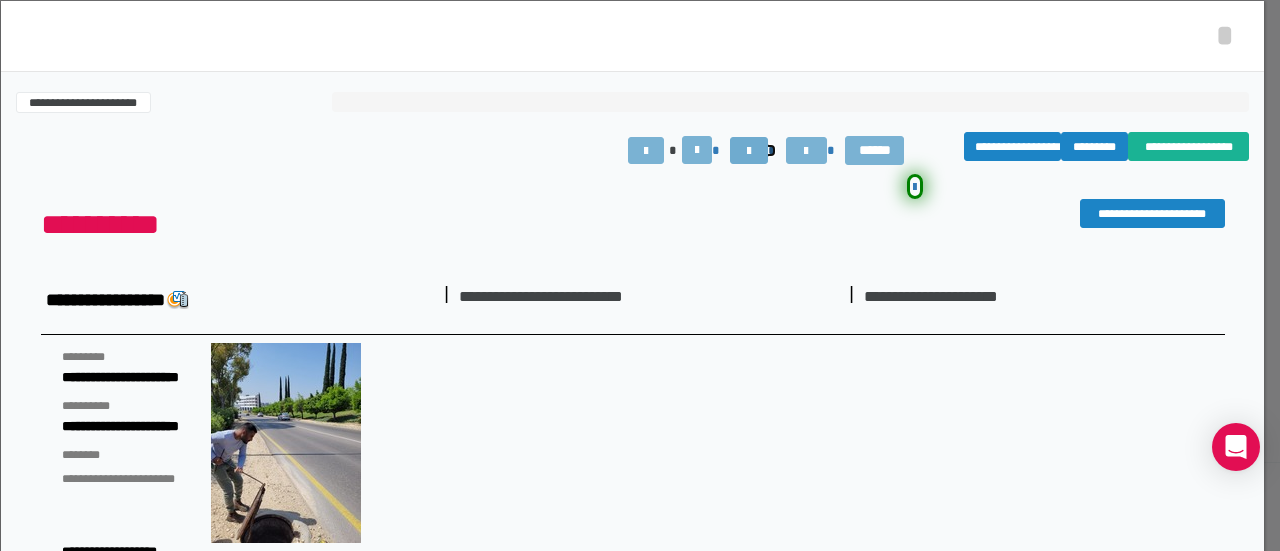 click at bounding box center [748, 150] 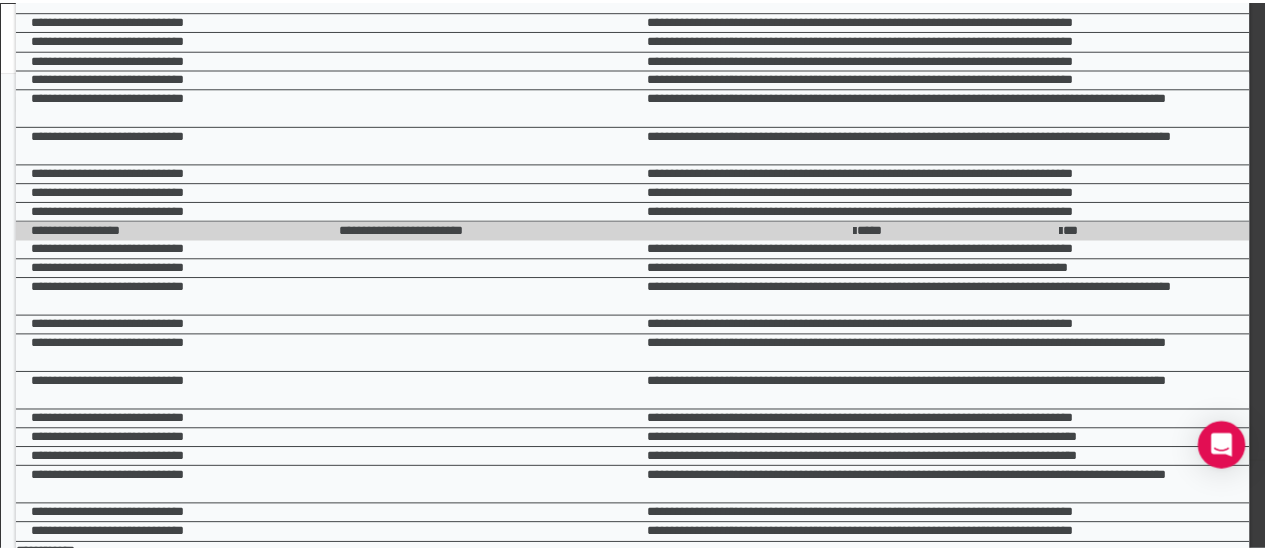 scroll, scrollTop: 0, scrollLeft: 0, axis: both 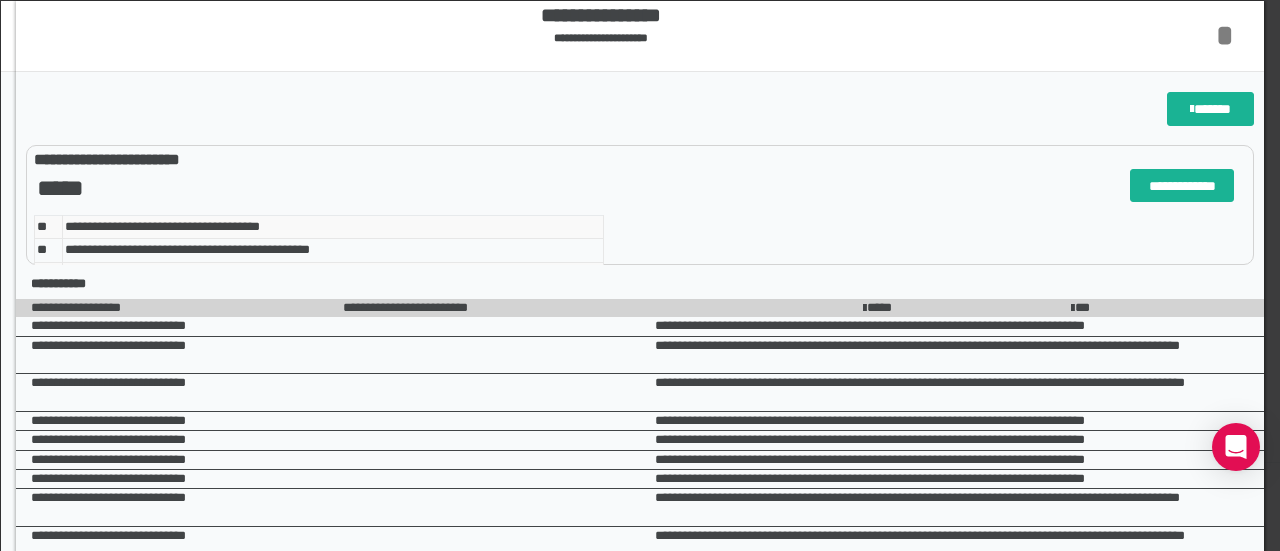 click on "*" at bounding box center [1225, 35] 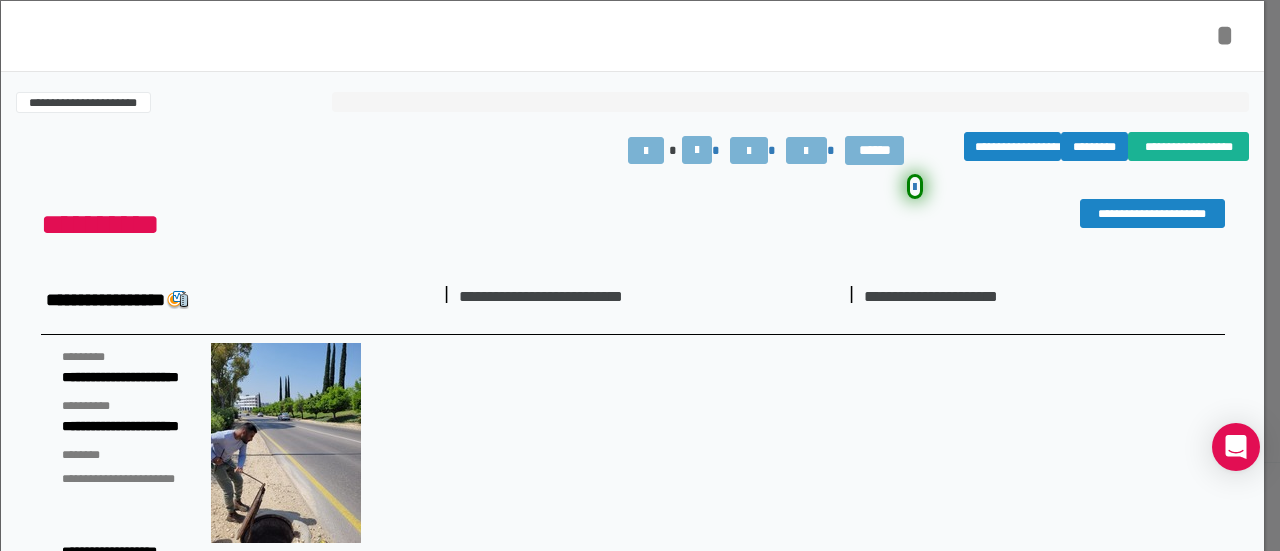 click on "*" at bounding box center (1225, 35) 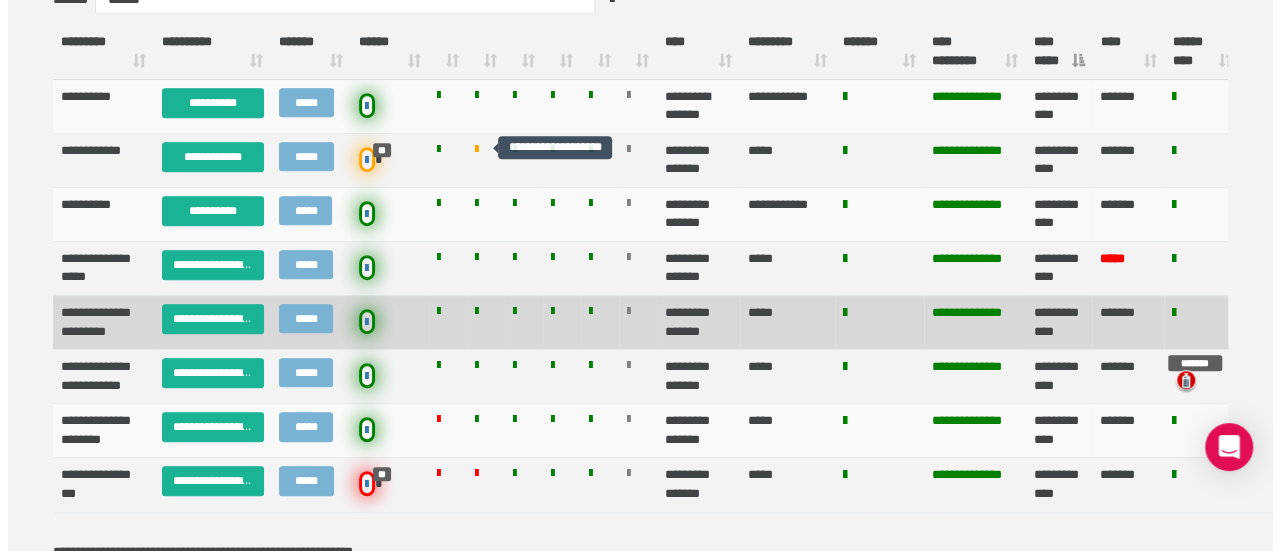 scroll, scrollTop: 465, scrollLeft: 0, axis: vertical 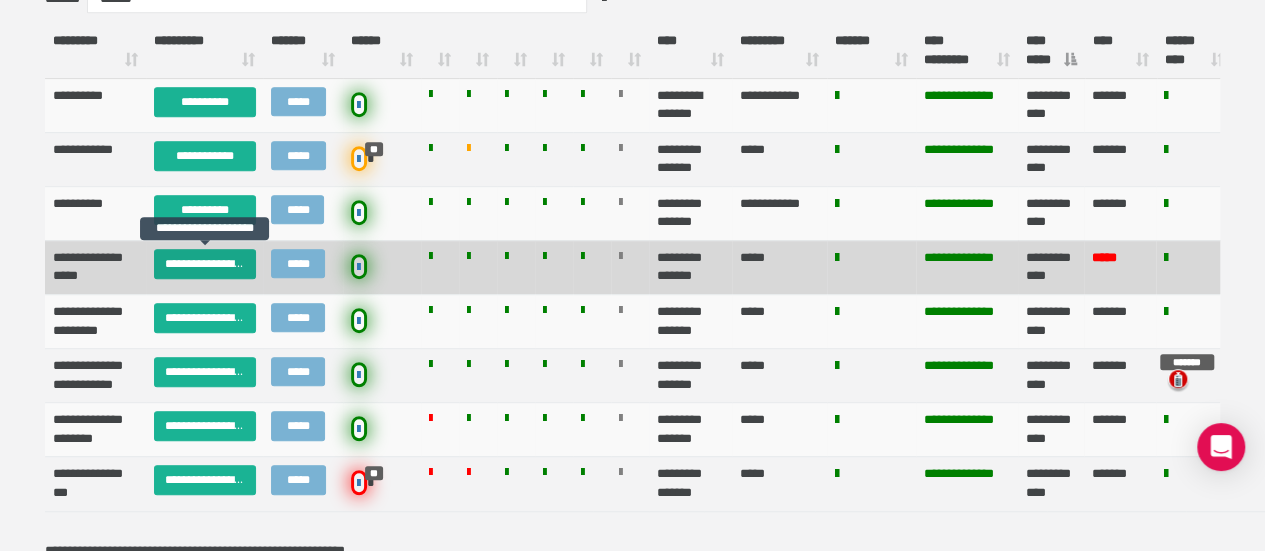 click on "**********" at bounding box center [205, 264] 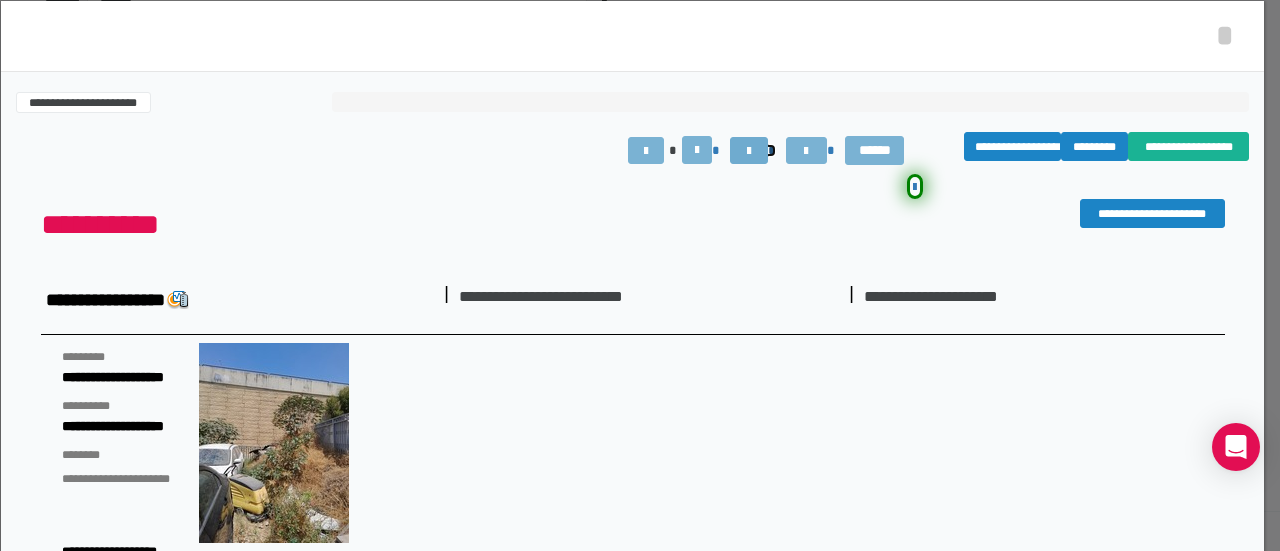 click at bounding box center (749, 151) 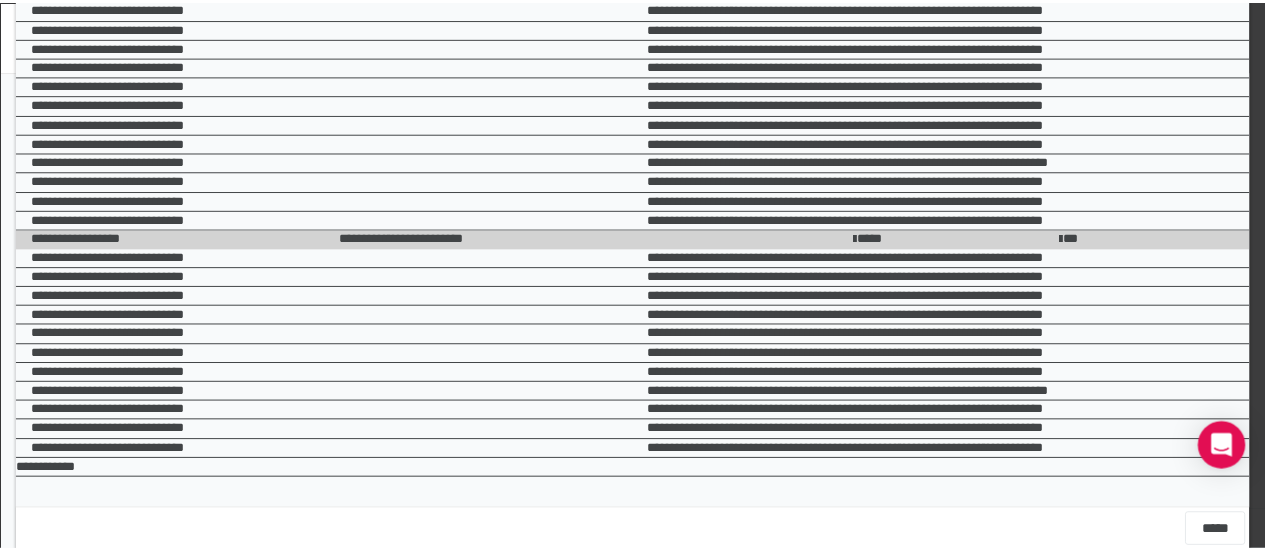 scroll, scrollTop: 0, scrollLeft: 0, axis: both 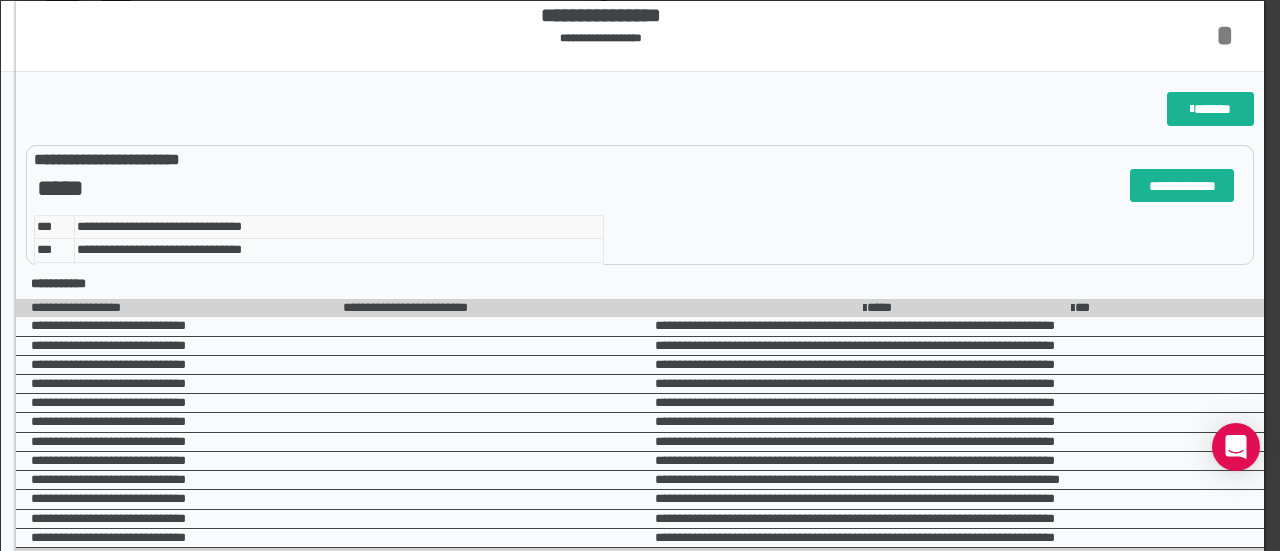 click on "*" at bounding box center (1225, 35) 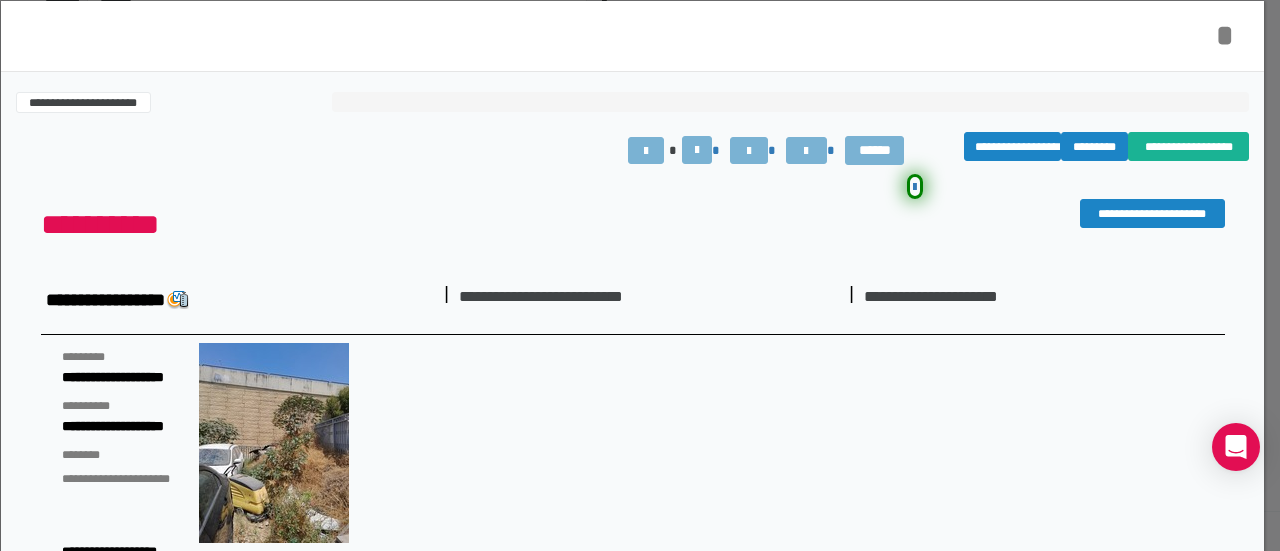 click on "*" at bounding box center (1225, 35) 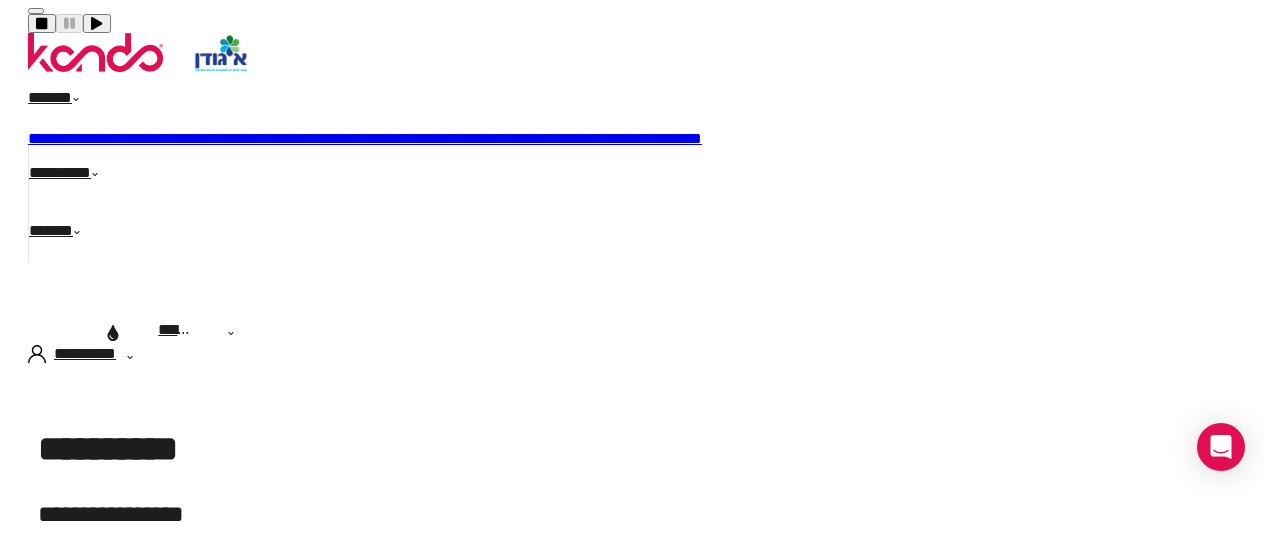 scroll, scrollTop: 0, scrollLeft: 0, axis: both 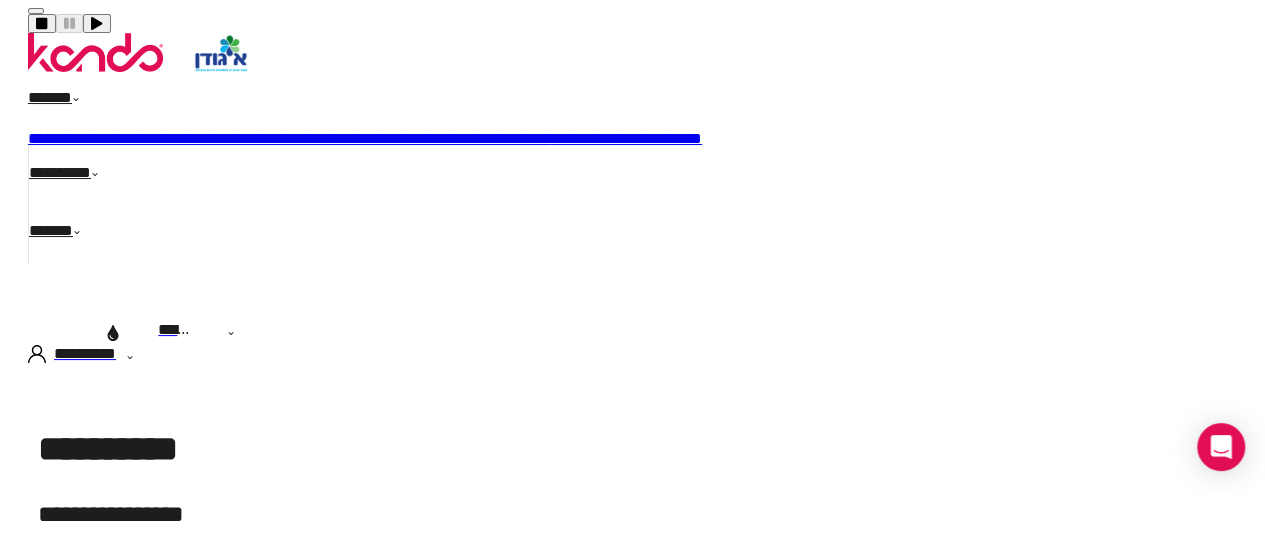 click on "**********" at bounding box center (407, 138) 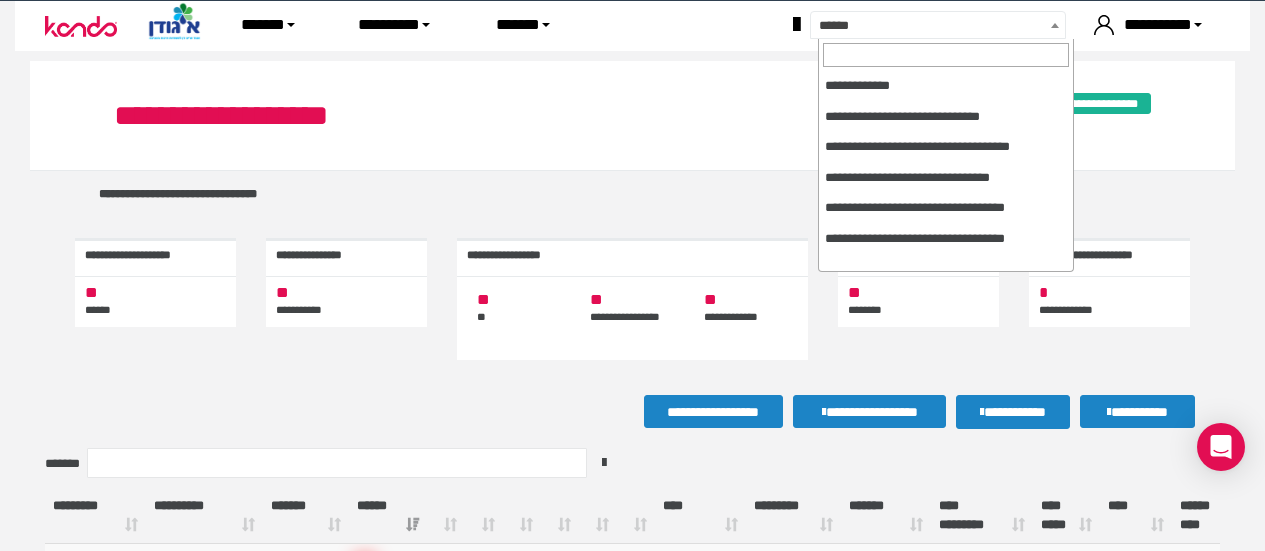 scroll, scrollTop: 0, scrollLeft: 0, axis: both 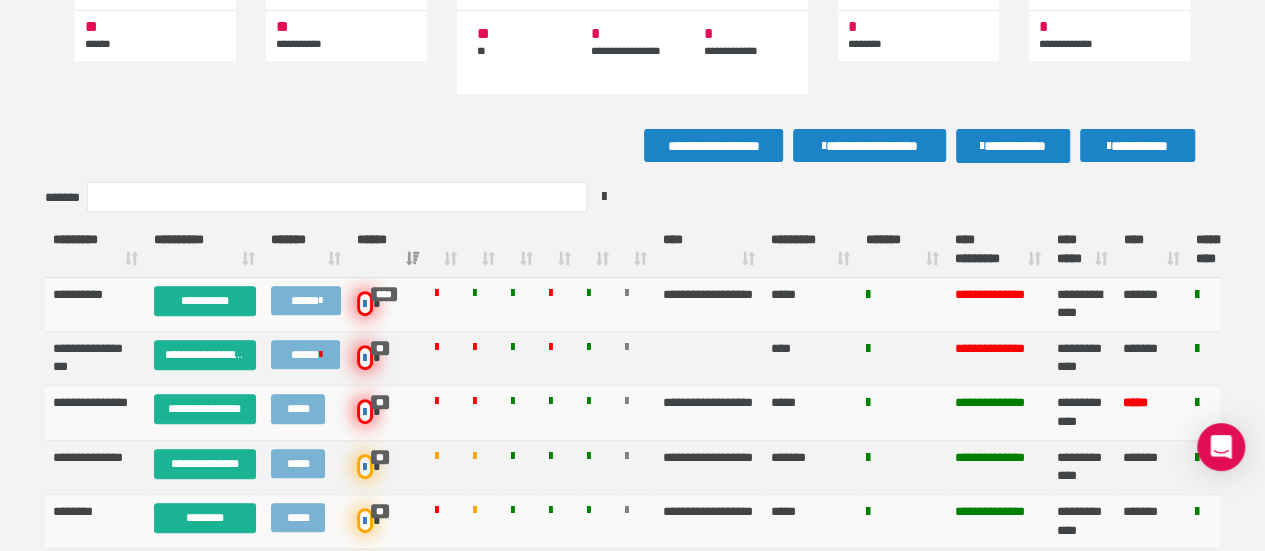 click on "**** *********" at bounding box center [998, 250] 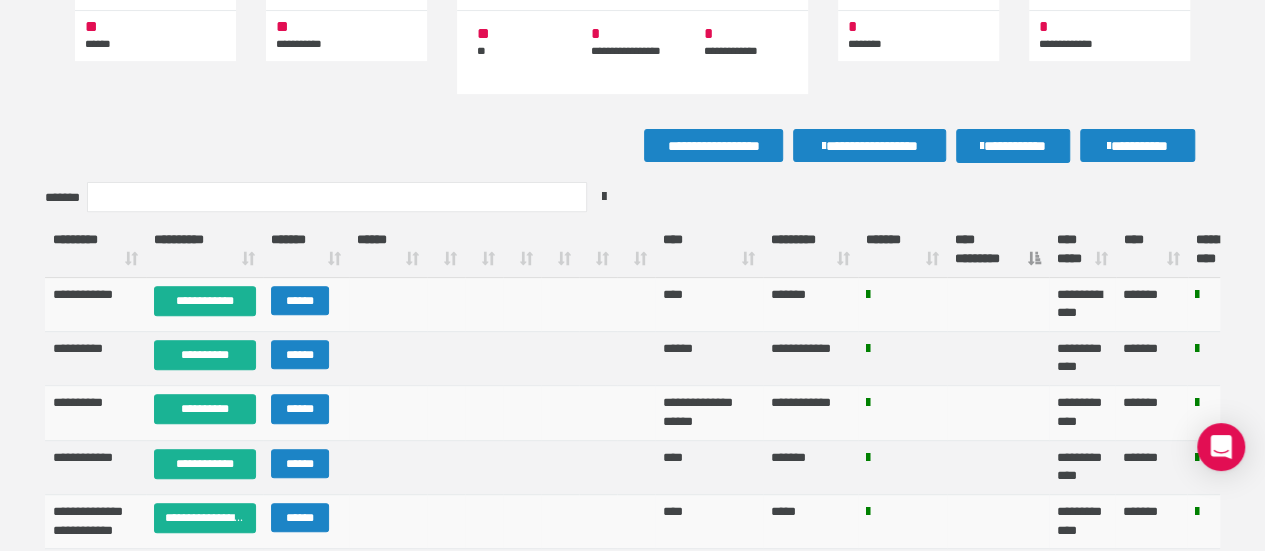 click on "**** *********" at bounding box center [998, 250] 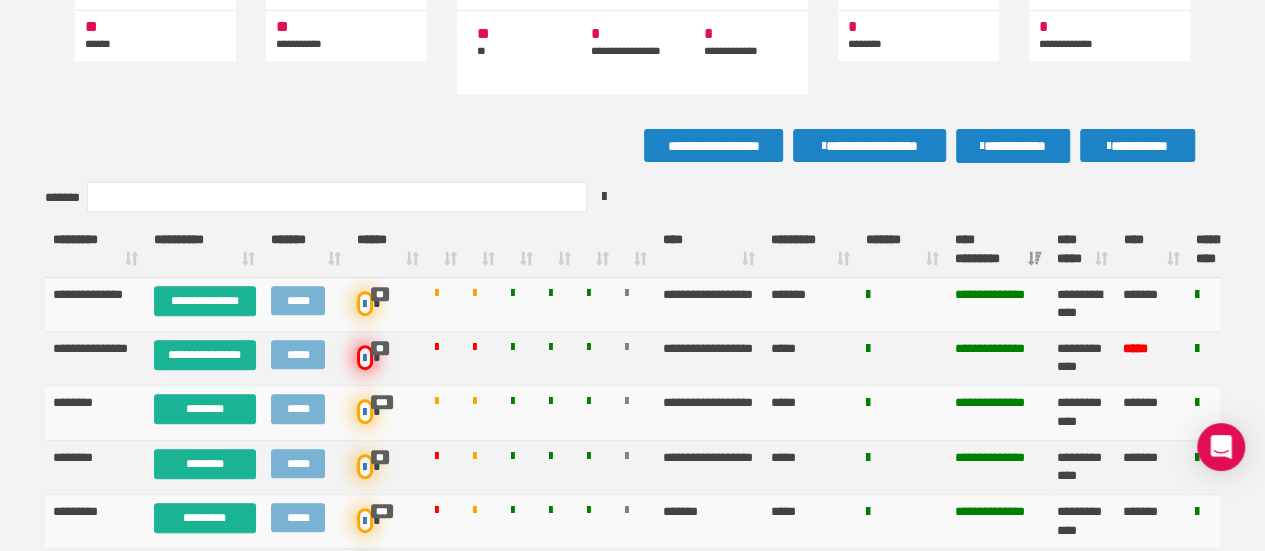 click on "**** *********" at bounding box center [998, 250] 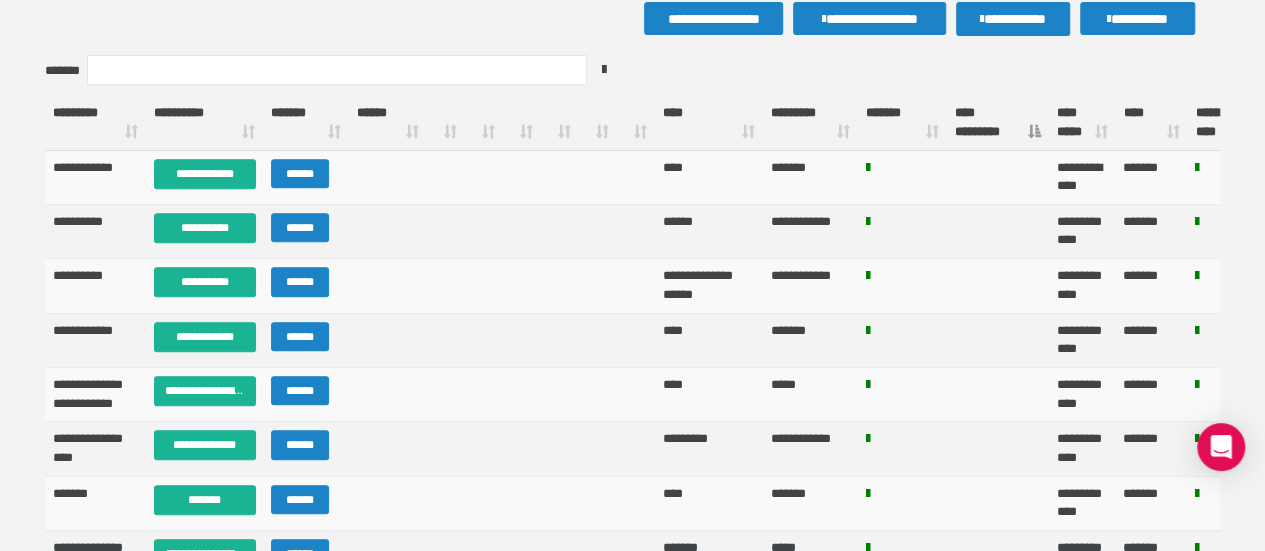 scroll, scrollTop: 389, scrollLeft: 0, axis: vertical 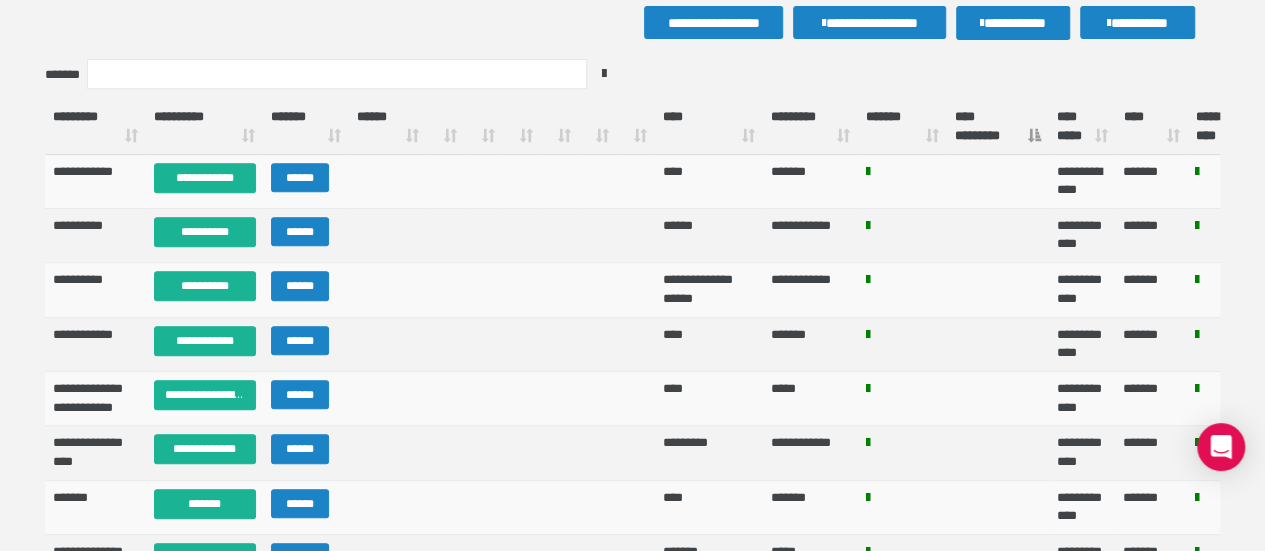 click at bounding box center [560, 127] 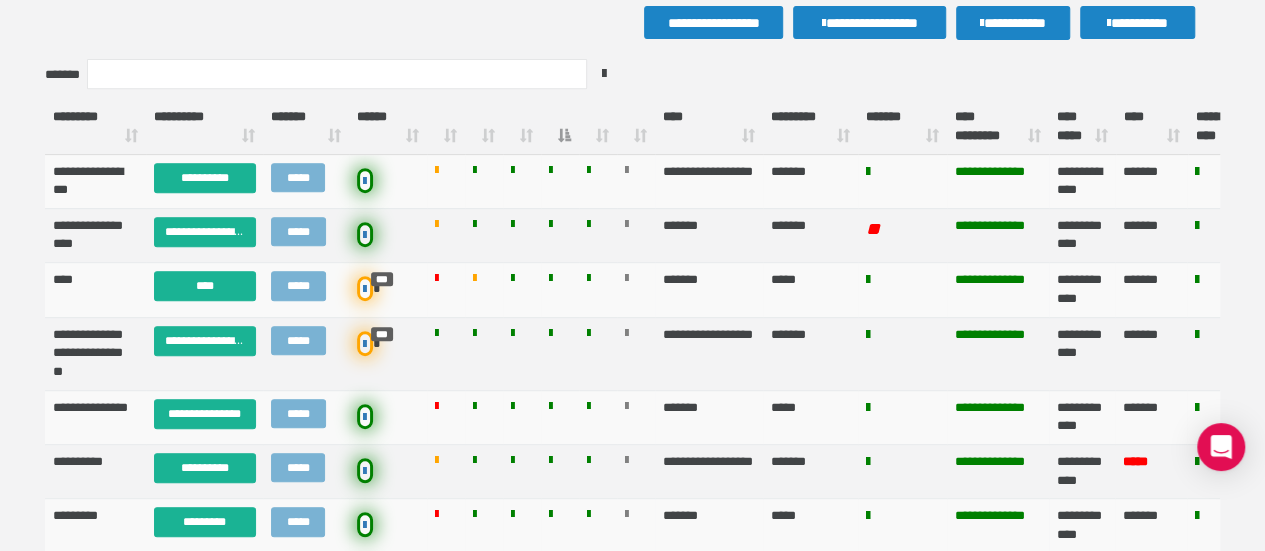 click at bounding box center (560, 127) 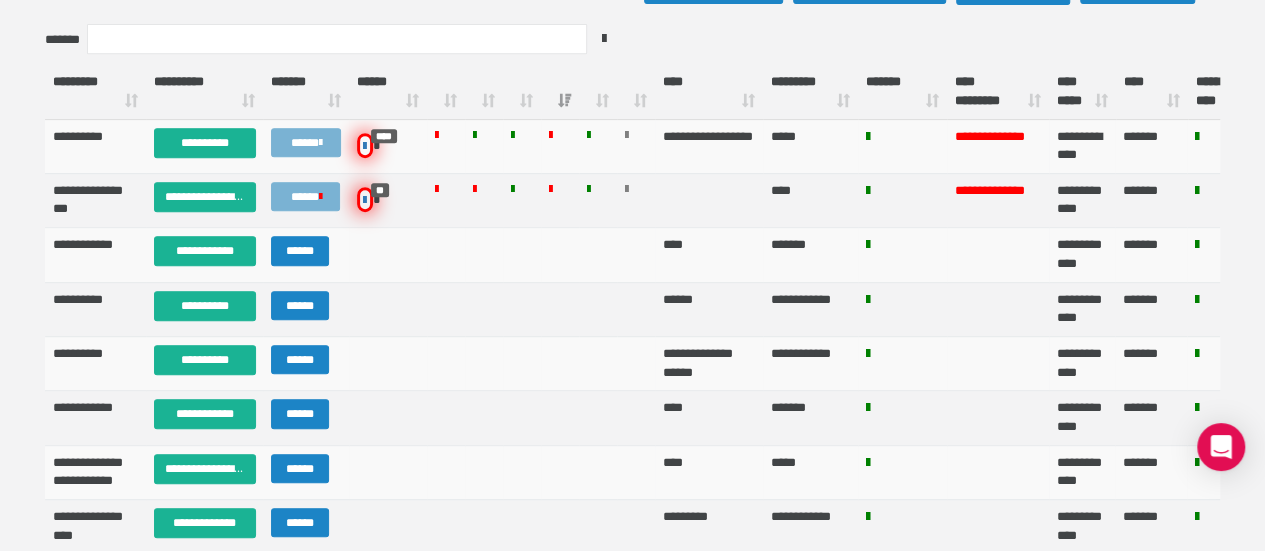 scroll, scrollTop: 423, scrollLeft: 0, axis: vertical 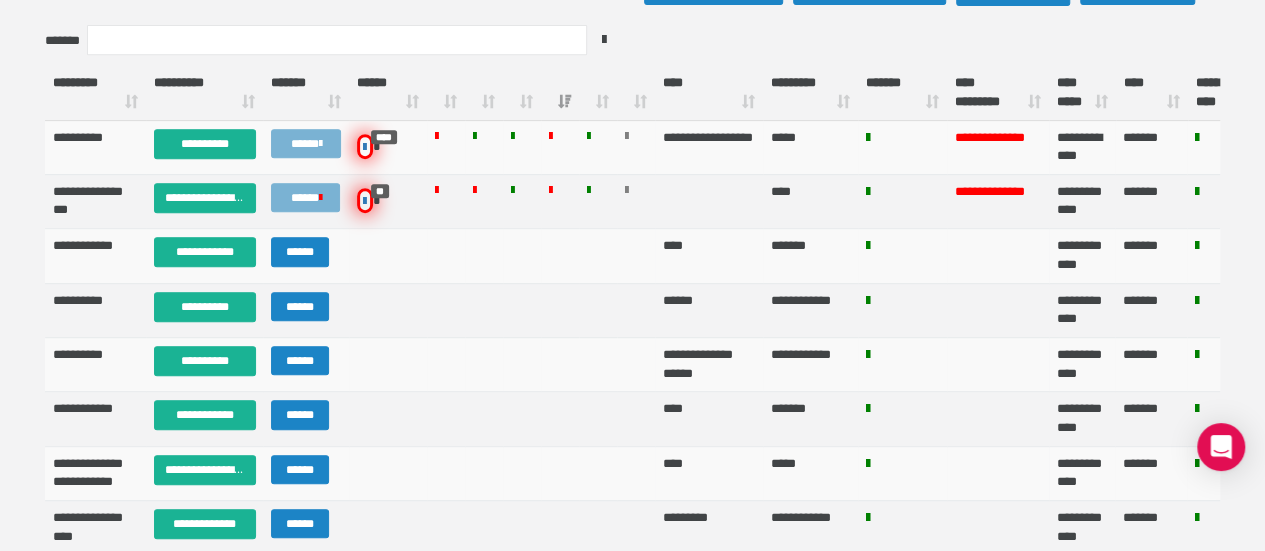 click at bounding box center (522, 93) 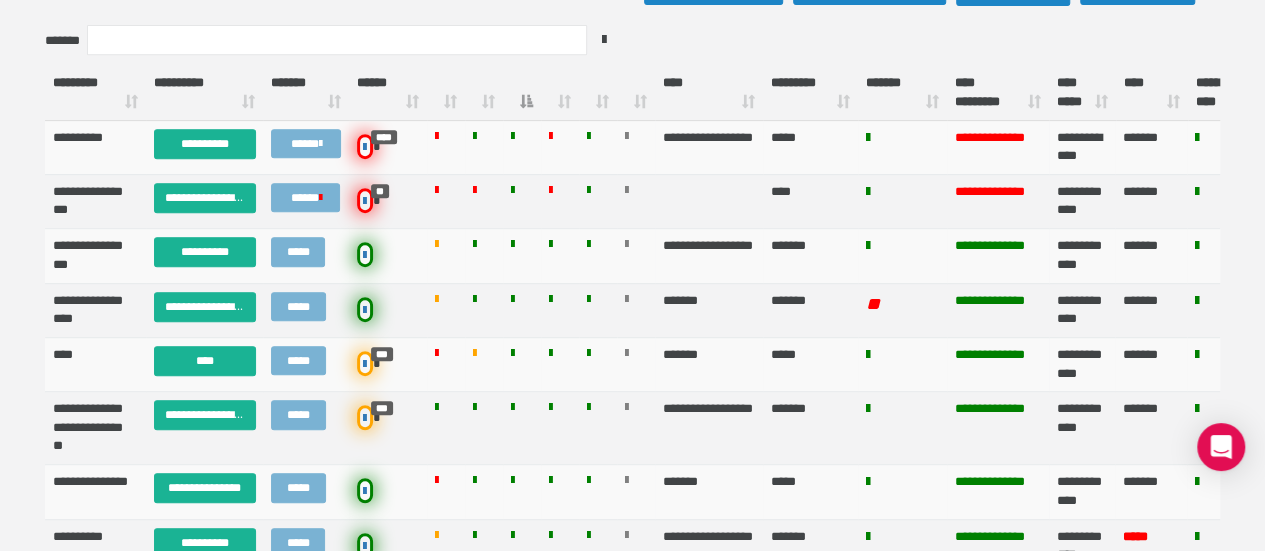 click at bounding box center [522, 93] 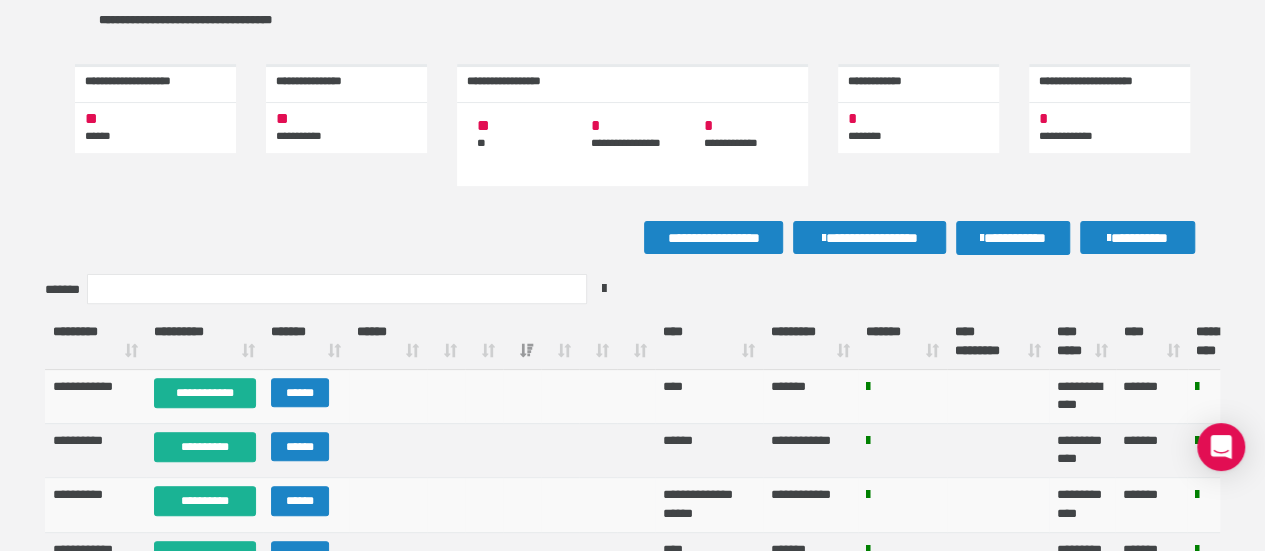 scroll, scrollTop: 173, scrollLeft: 0, axis: vertical 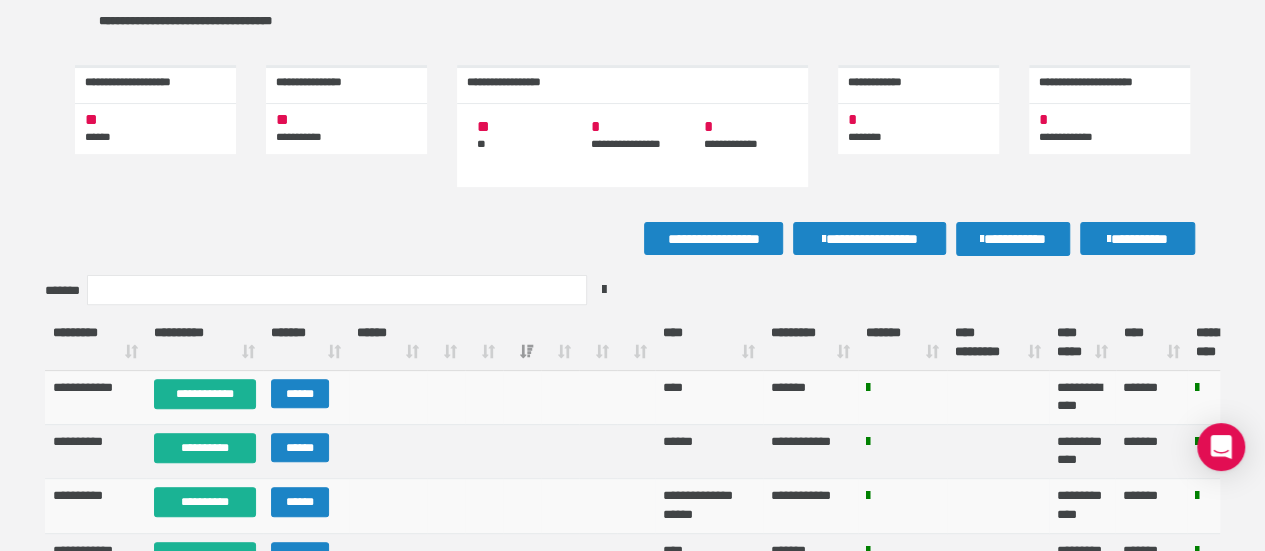 click on "[FIRST] [LAST]" at bounding box center [1082, 343] 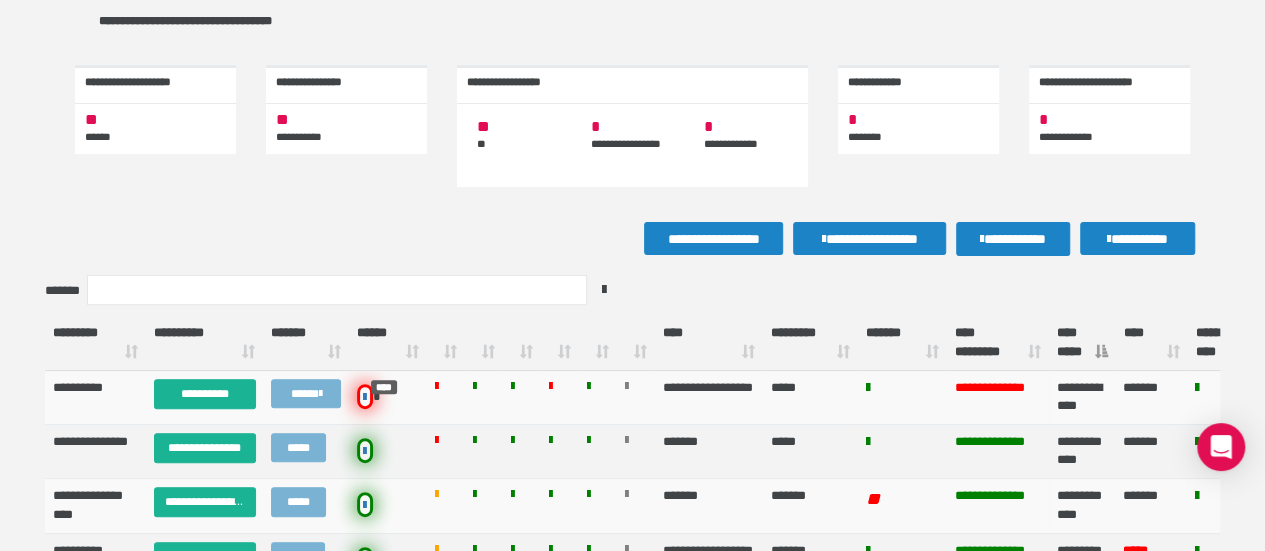 click on "[FIRST] [LAST]" at bounding box center [1082, 343] 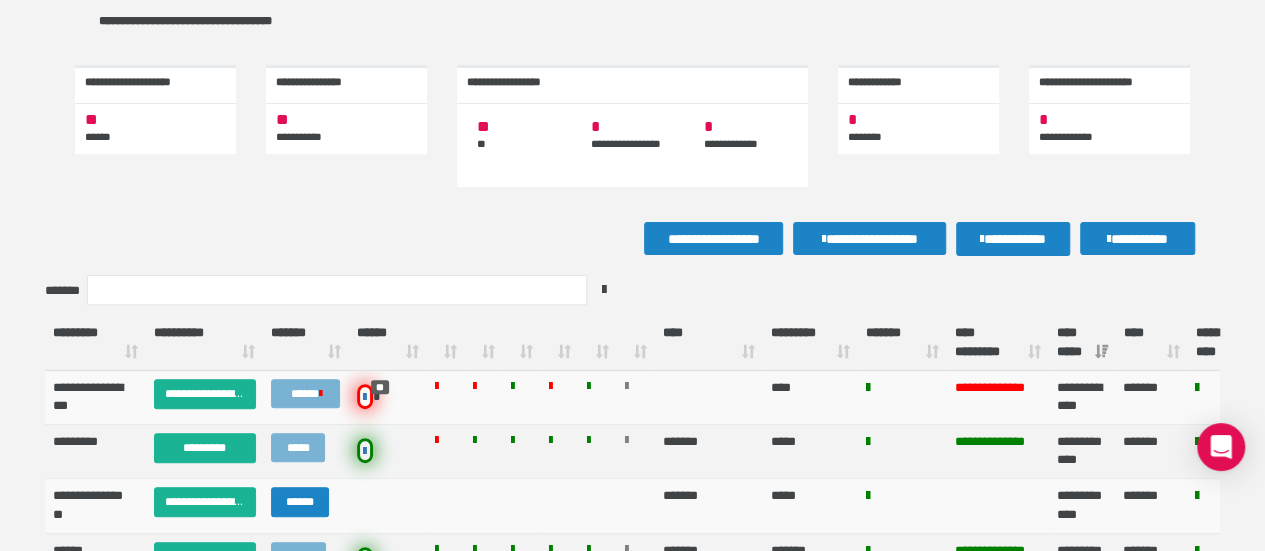 click on "[FIRST] [LAST]" at bounding box center [1082, 343] 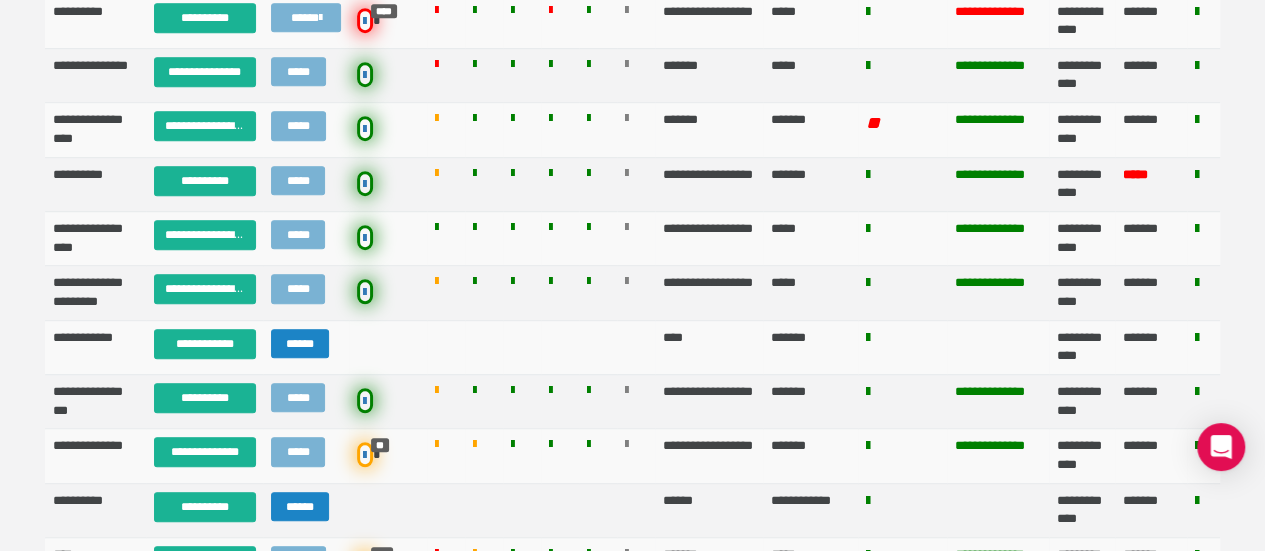 scroll, scrollTop: 551, scrollLeft: 0, axis: vertical 